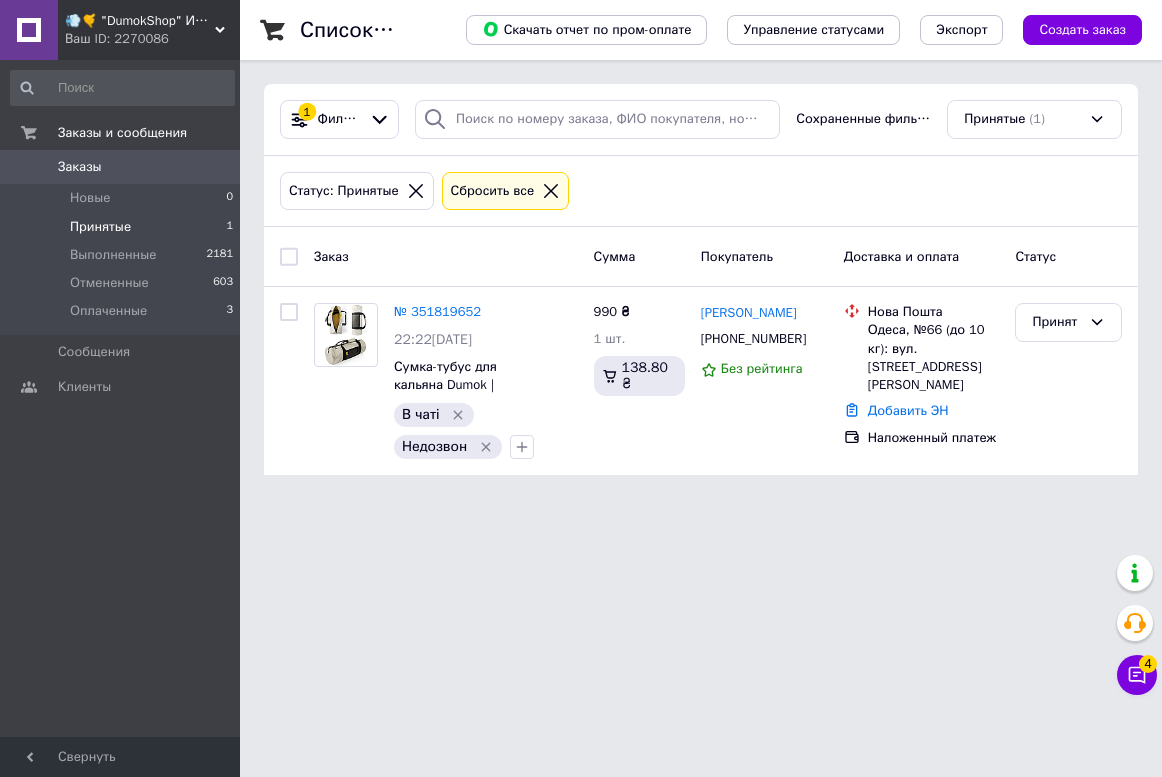 scroll, scrollTop: 0, scrollLeft: 0, axis: both 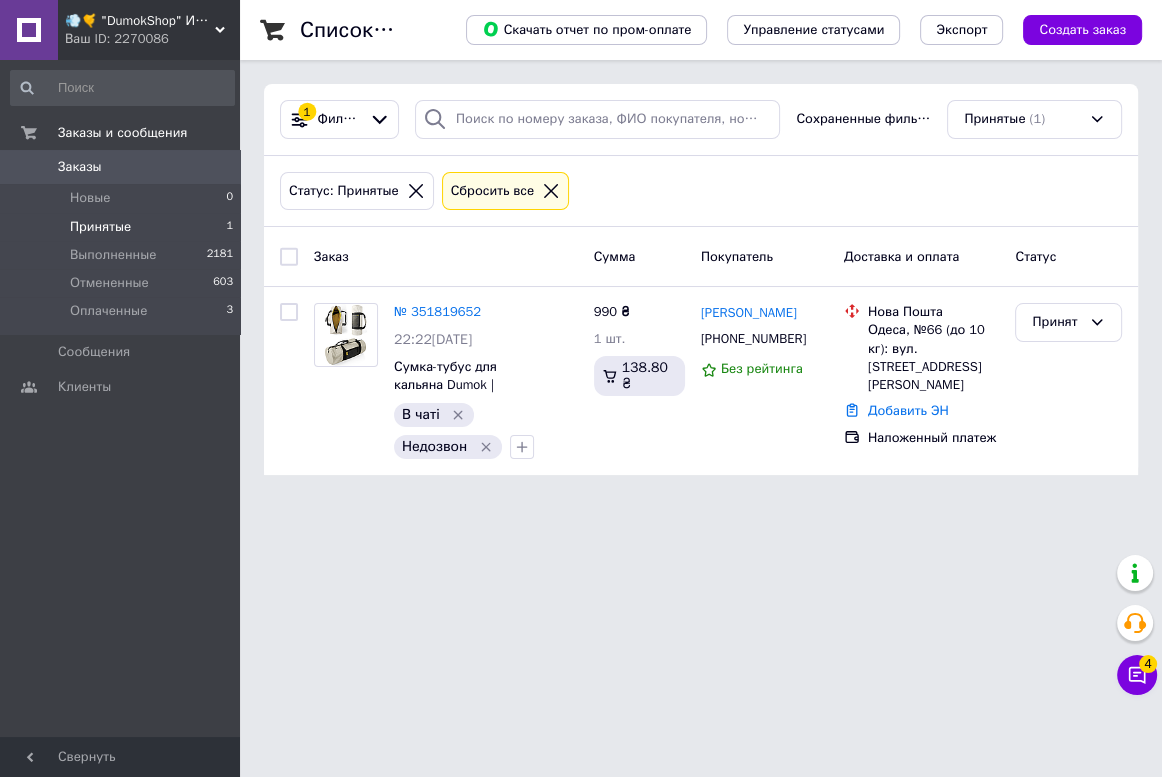 click on "Принятые 1" at bounding box center [122, 227] 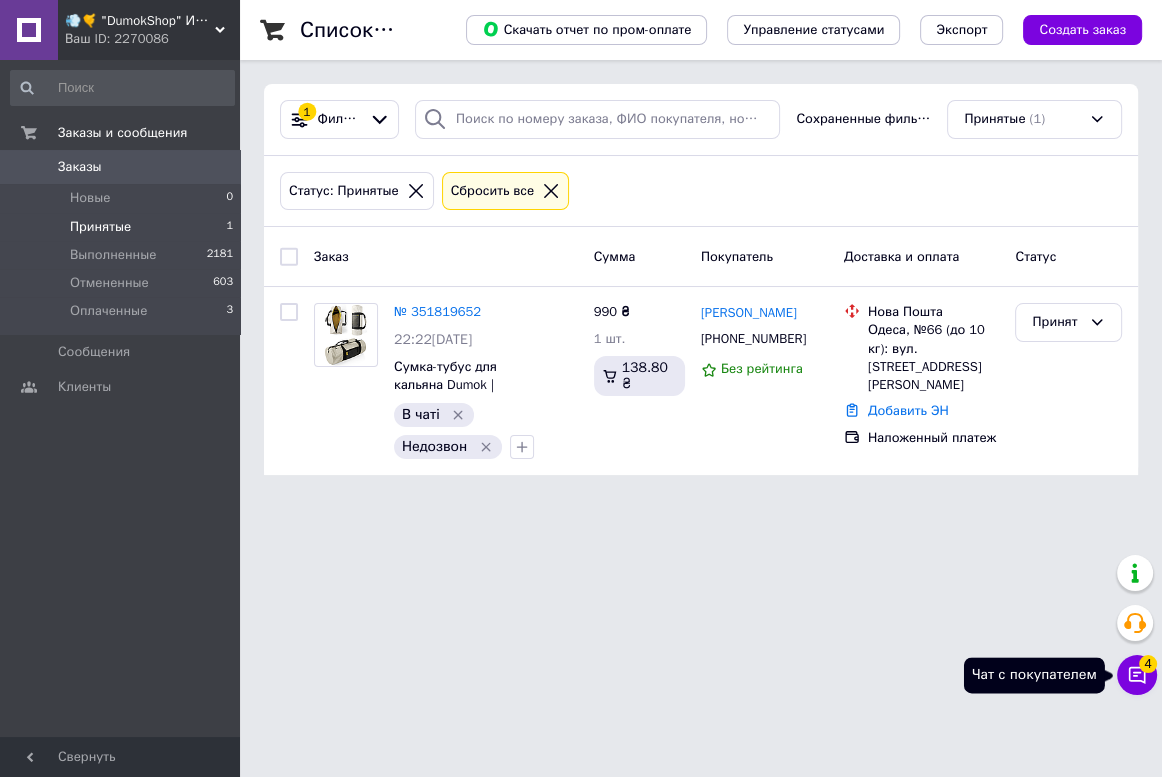 click 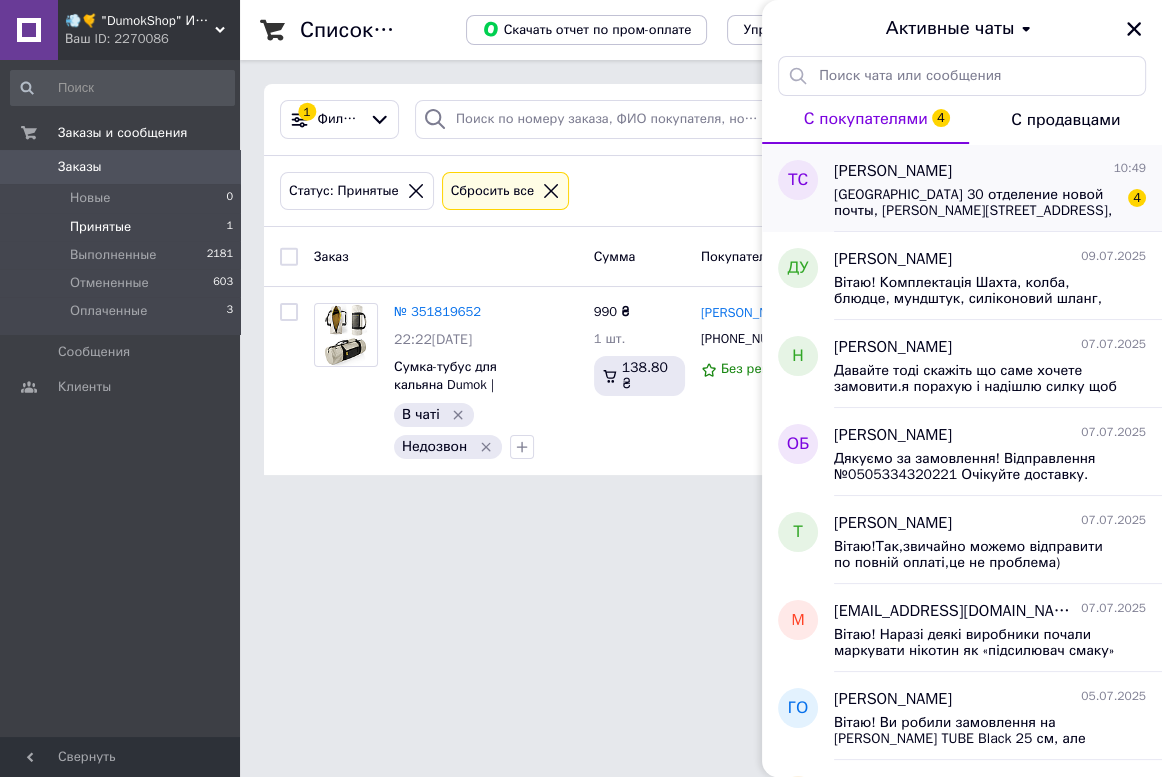 click on "[GEOGRAPHIC_DATA] 30 отделение новой почты, [PERSON_NAME][STREET_ADDRESS], [PERSON_NAME],0667650025 оплата при получении" at bounding box center (976, 203) 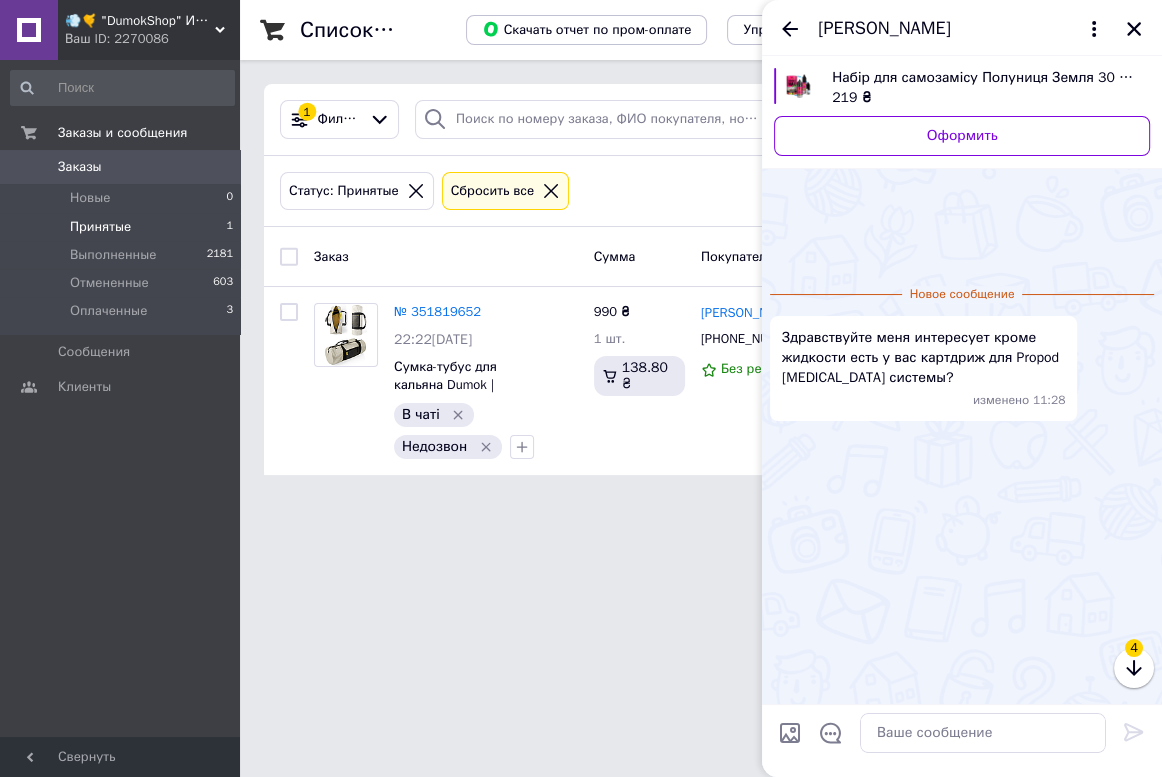 scroll, scrollTop: 114, scrollLeft: 0, axis: vertical 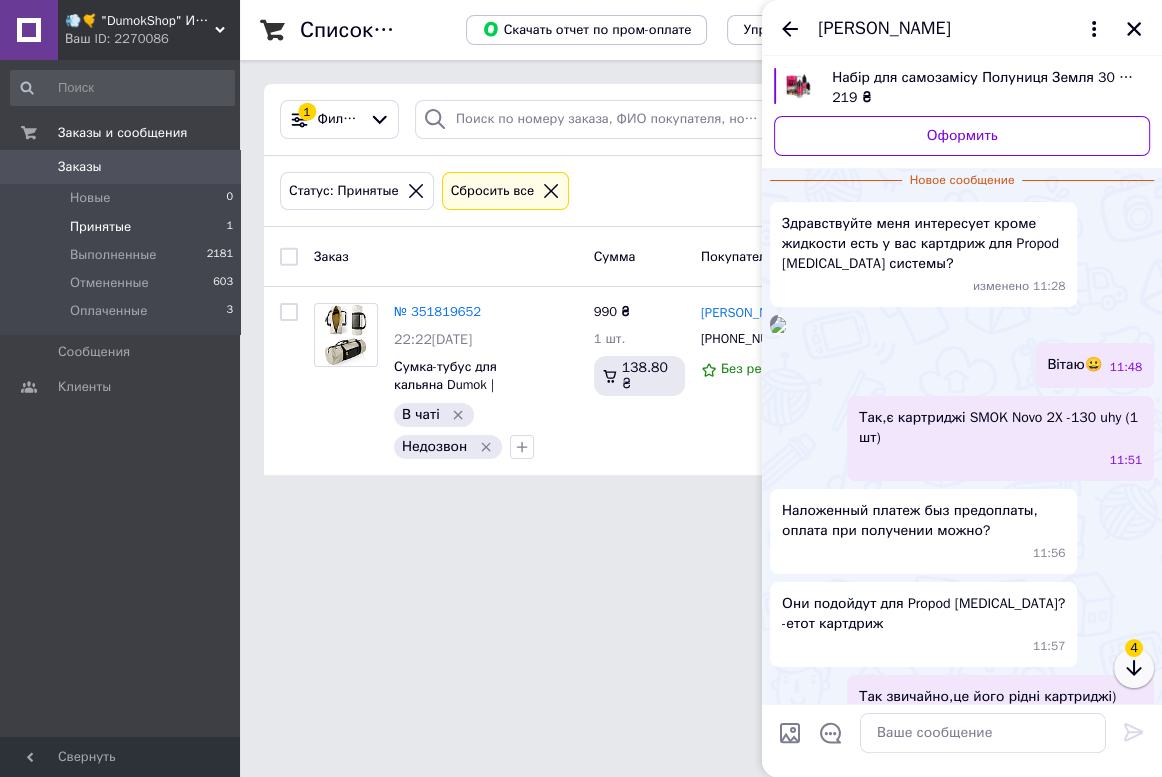 click 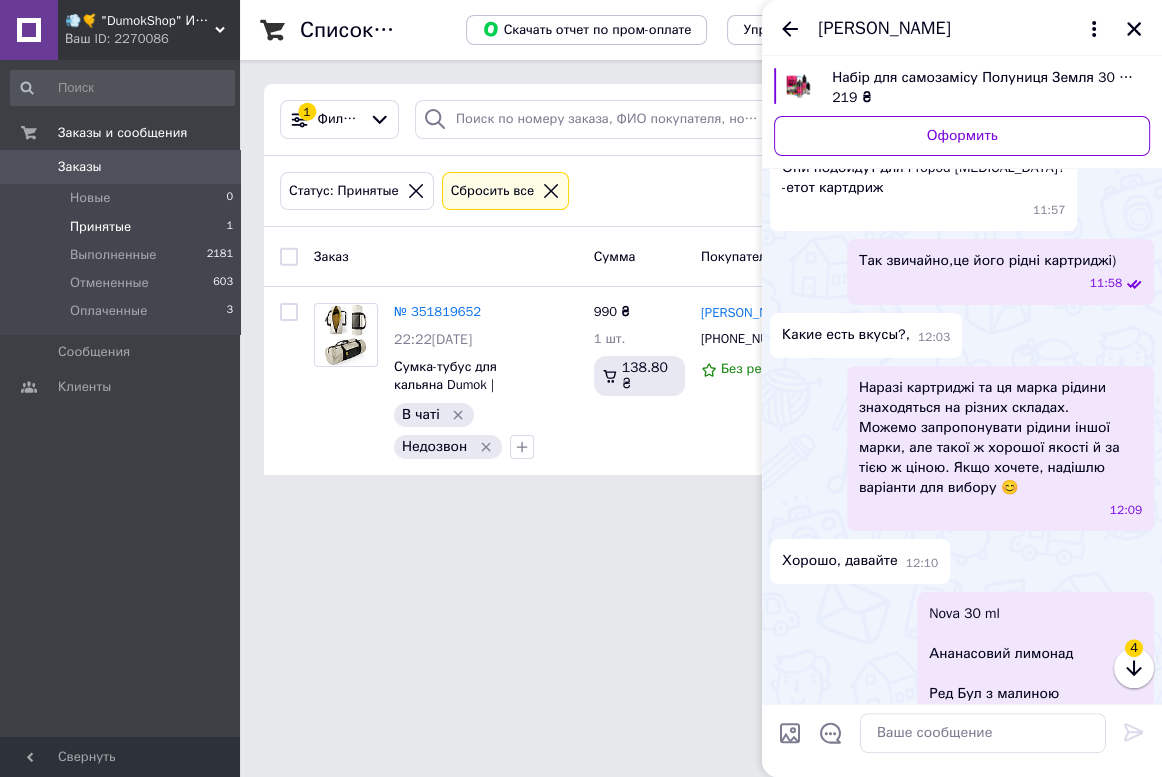 scroll, scrollTop: 448, scrollLeft: 0, axis: vertical 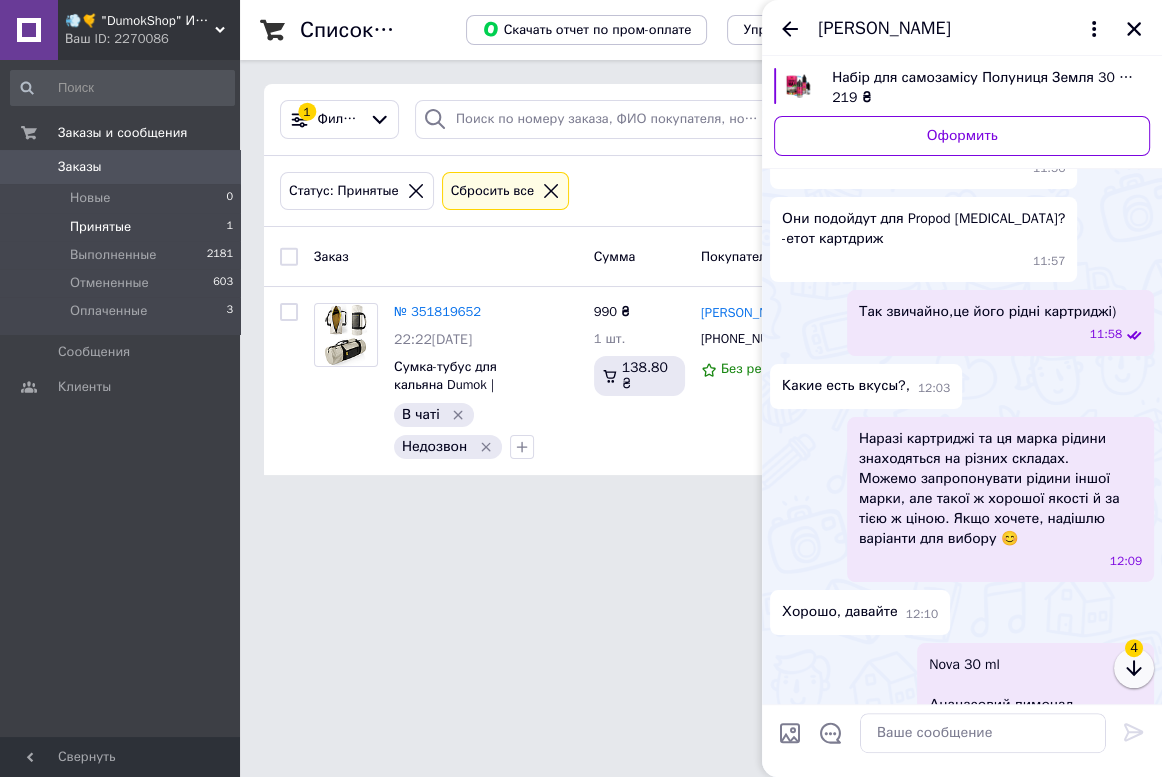 click at bounding box center (1134, 668) 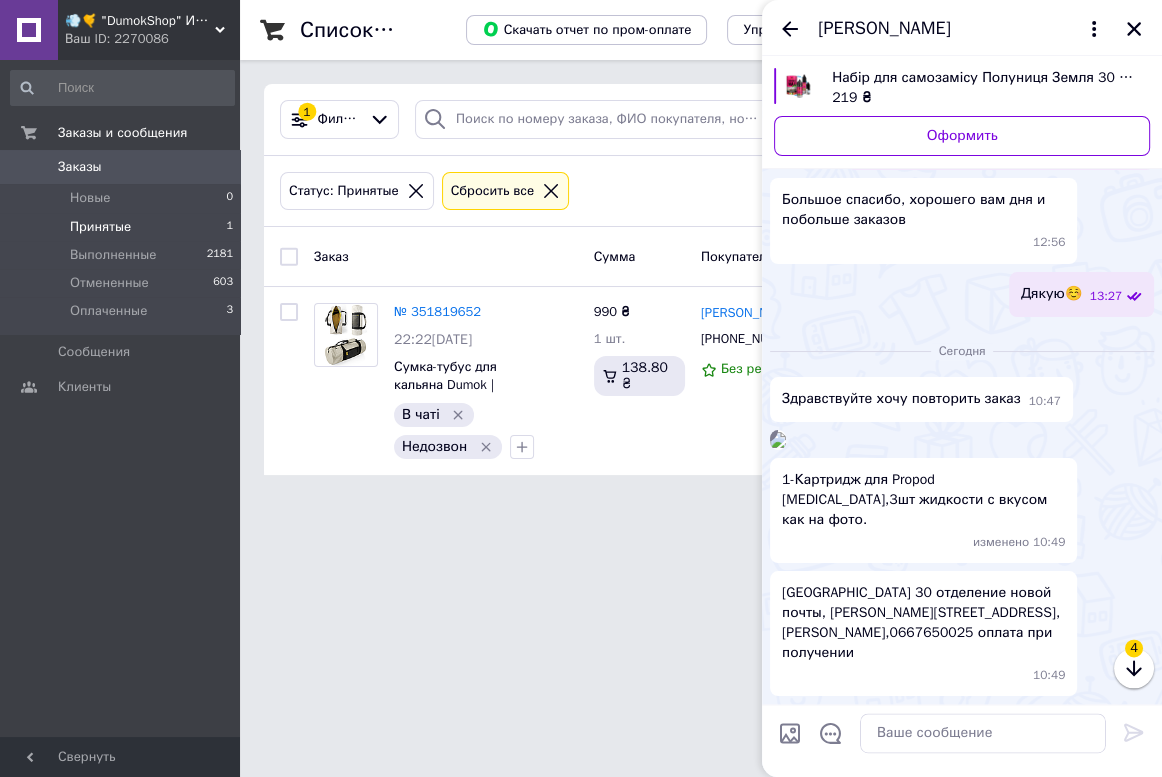 scroll, scrollTop: 2727, scrollLeft: 0, axis: vertical 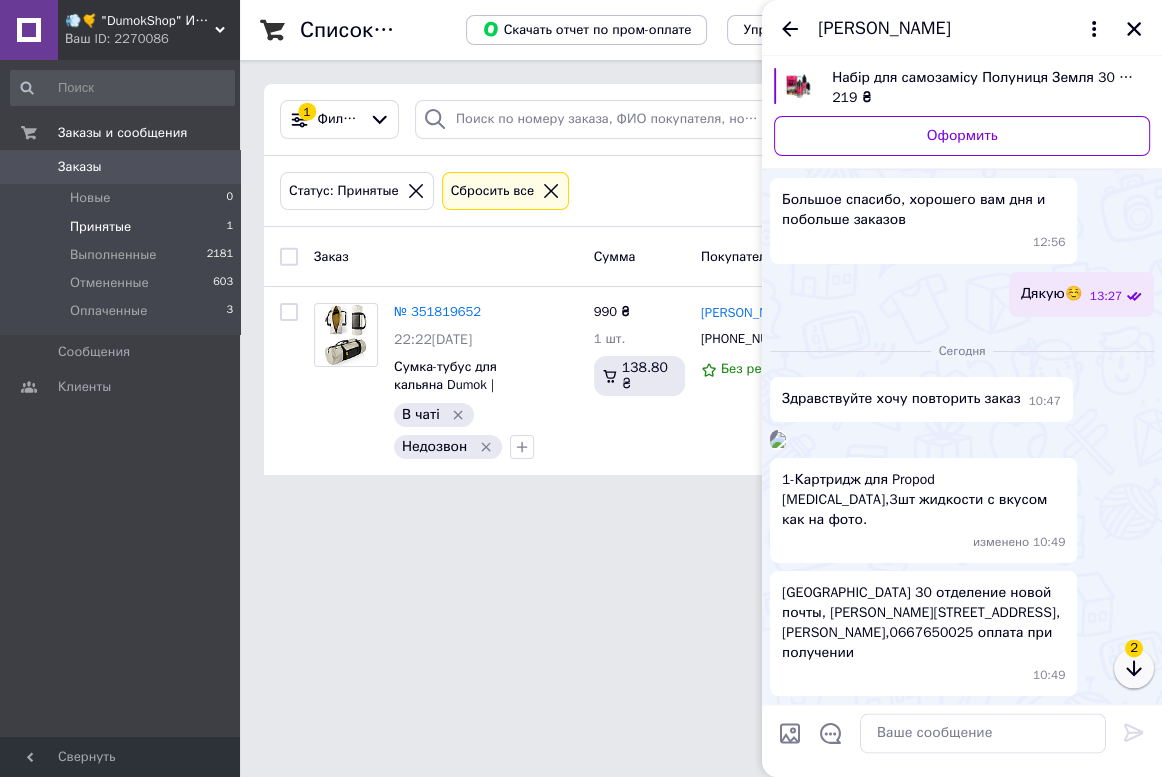 click 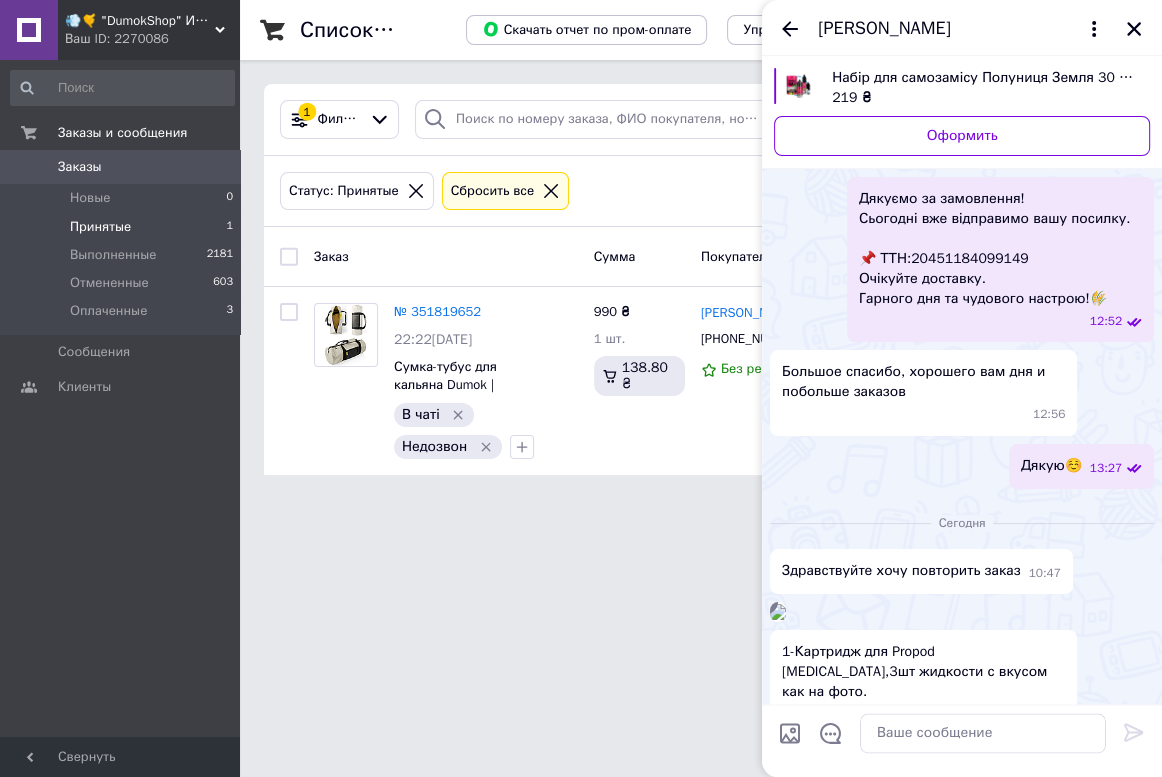 scroll, scrollTop: 2035, scrollLeft: 0, axis: vertical 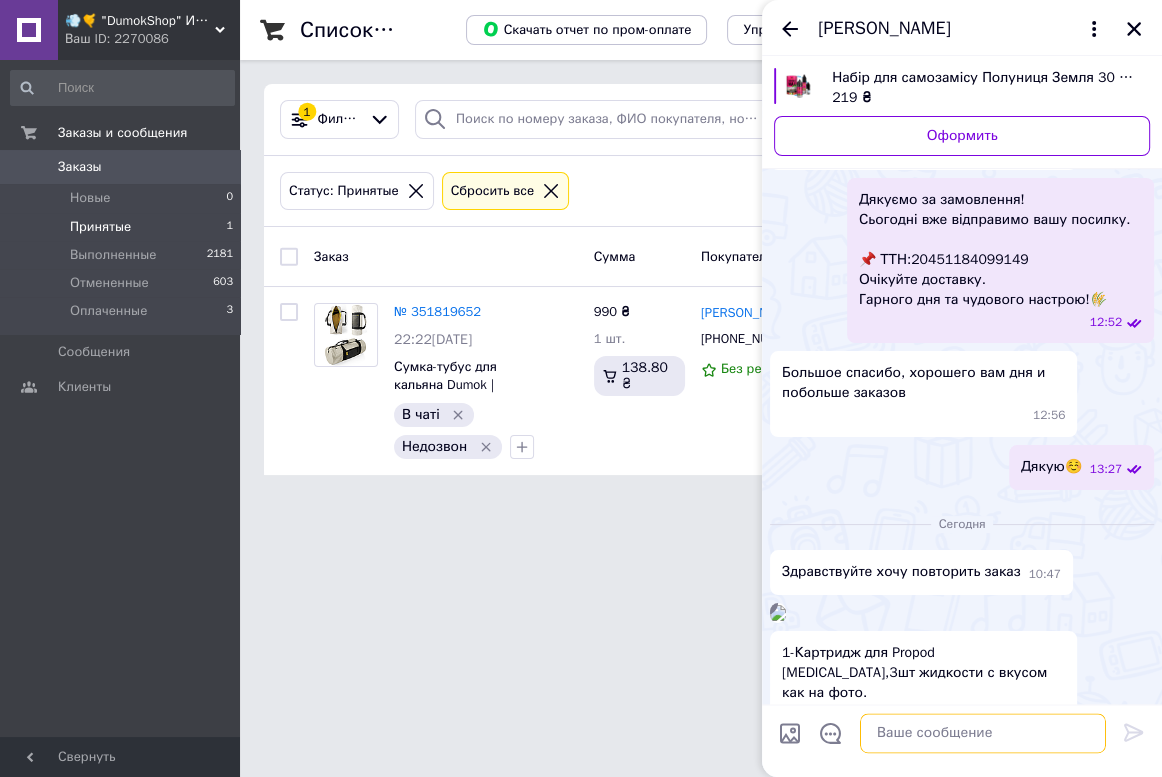 click at bounding box center (983, 733) 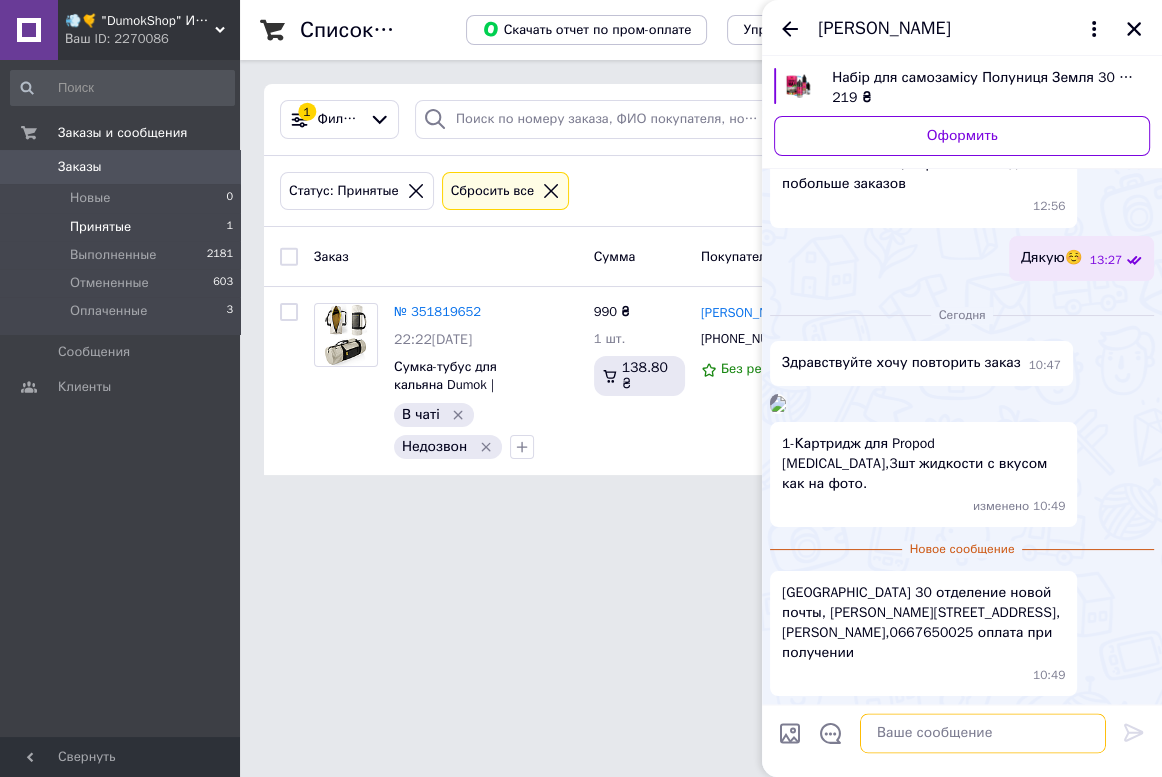 scroll, scrollTop: 2762, scrollLeft: 0, axis: vertical 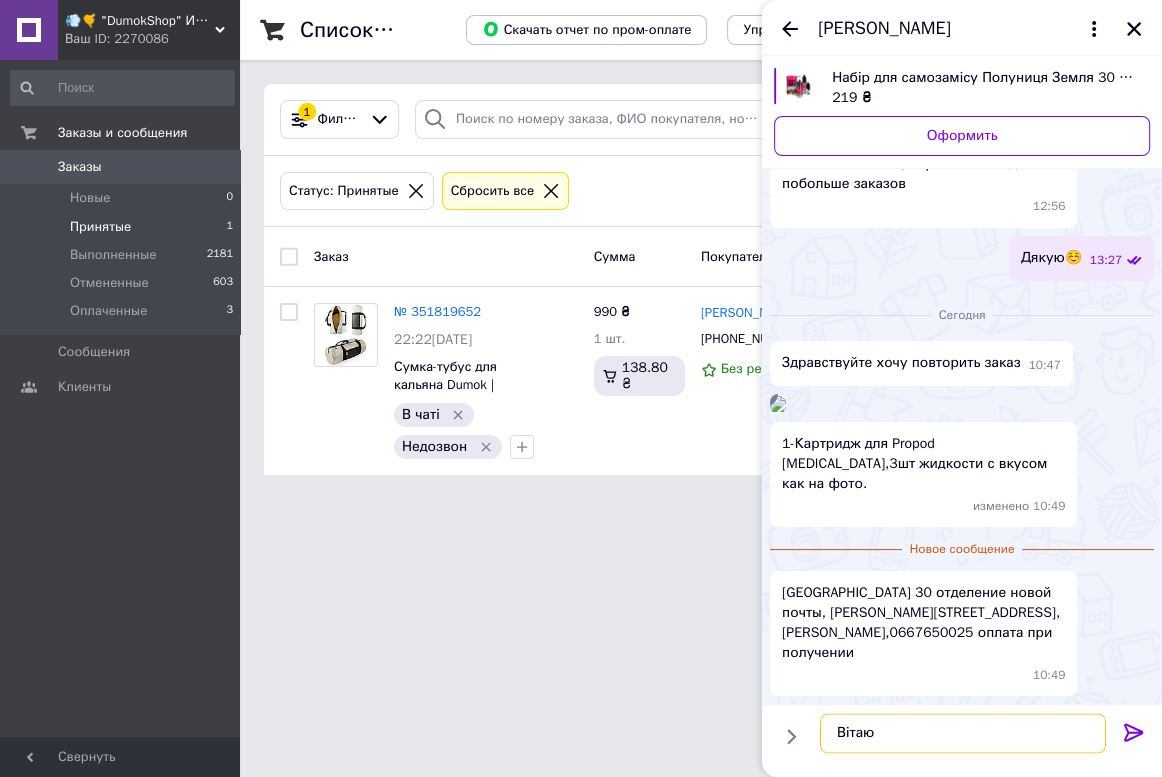 paste on "☺️" 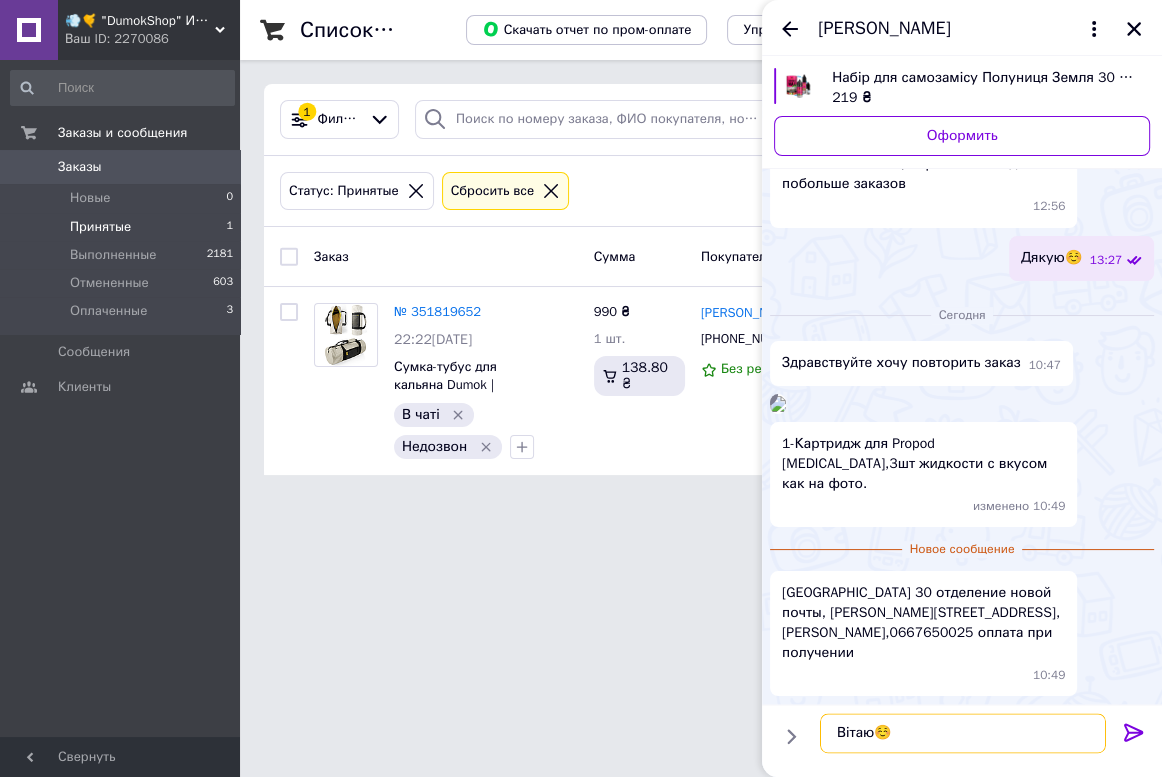 scroll, scrollTop: 11, scrollLeft: 0, axis: vertical 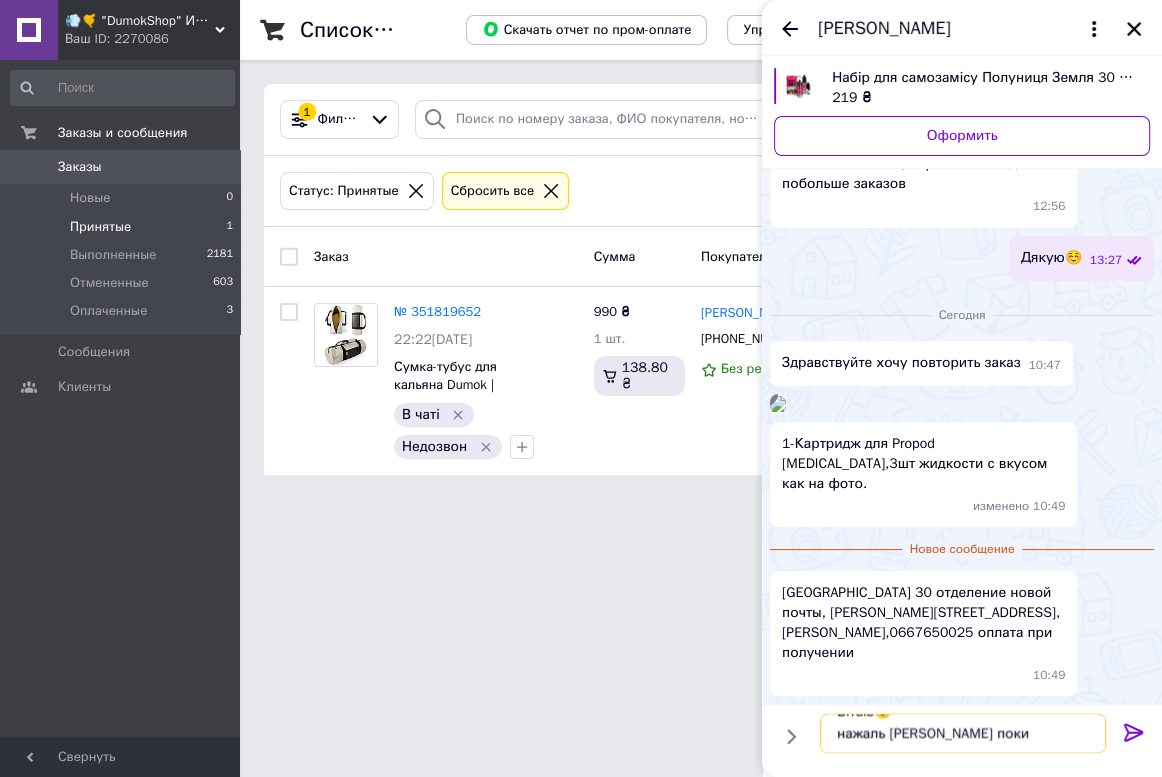 click on "Вітаю☺️
нажаль [PERSON_NAME] поки" at bounding box center (963, 733) 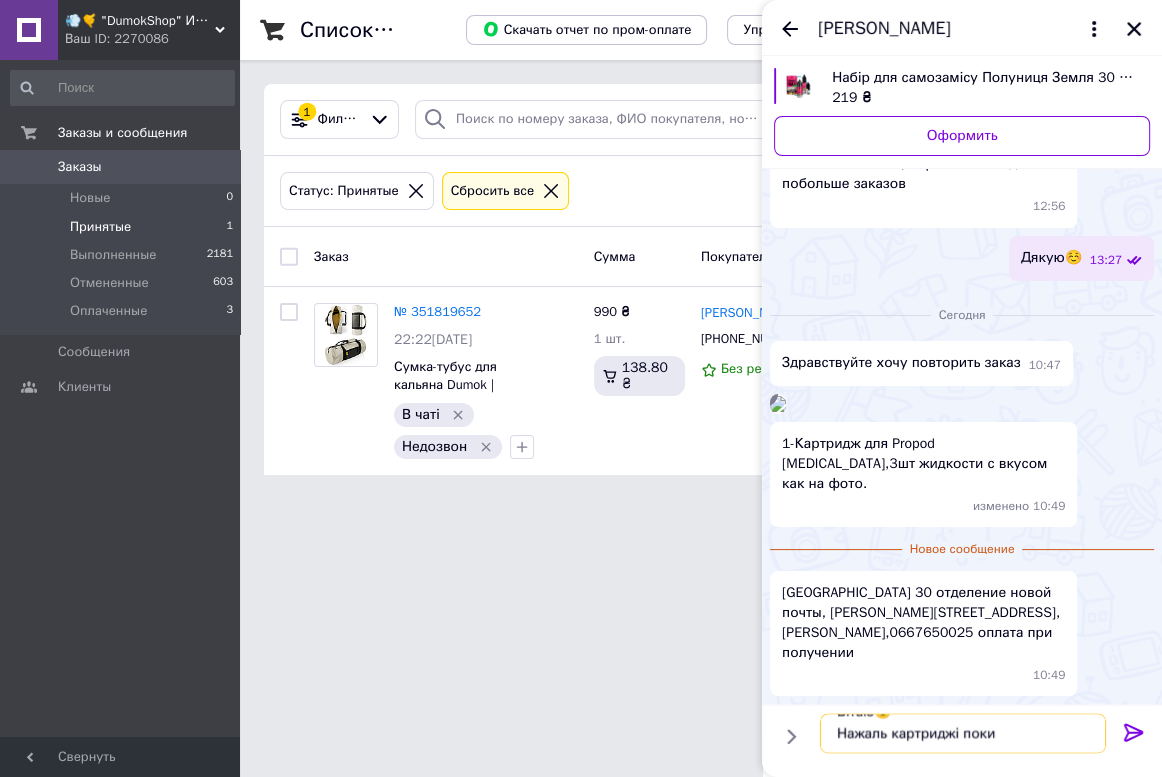click on "Вітаю☺️
Нажаль картриджі поки" at bounding box center (963, 733) 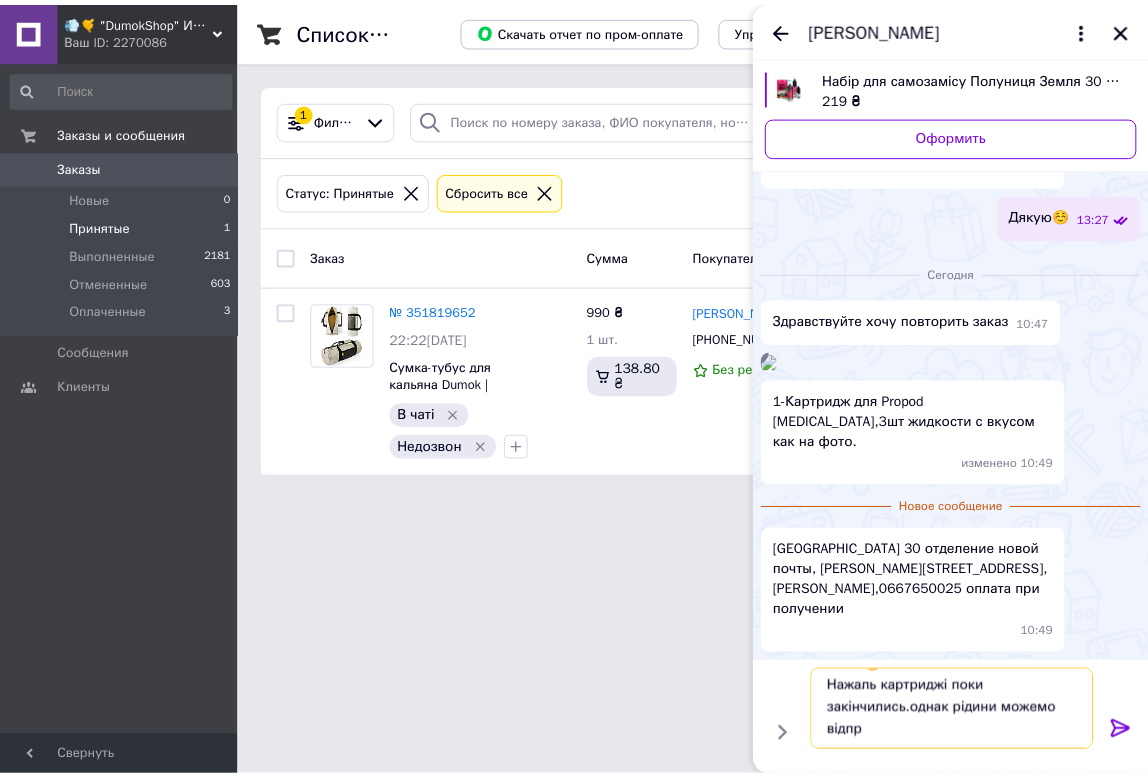 scroll, scrollTop: 23, scrollLeft: 0, axis: vertical 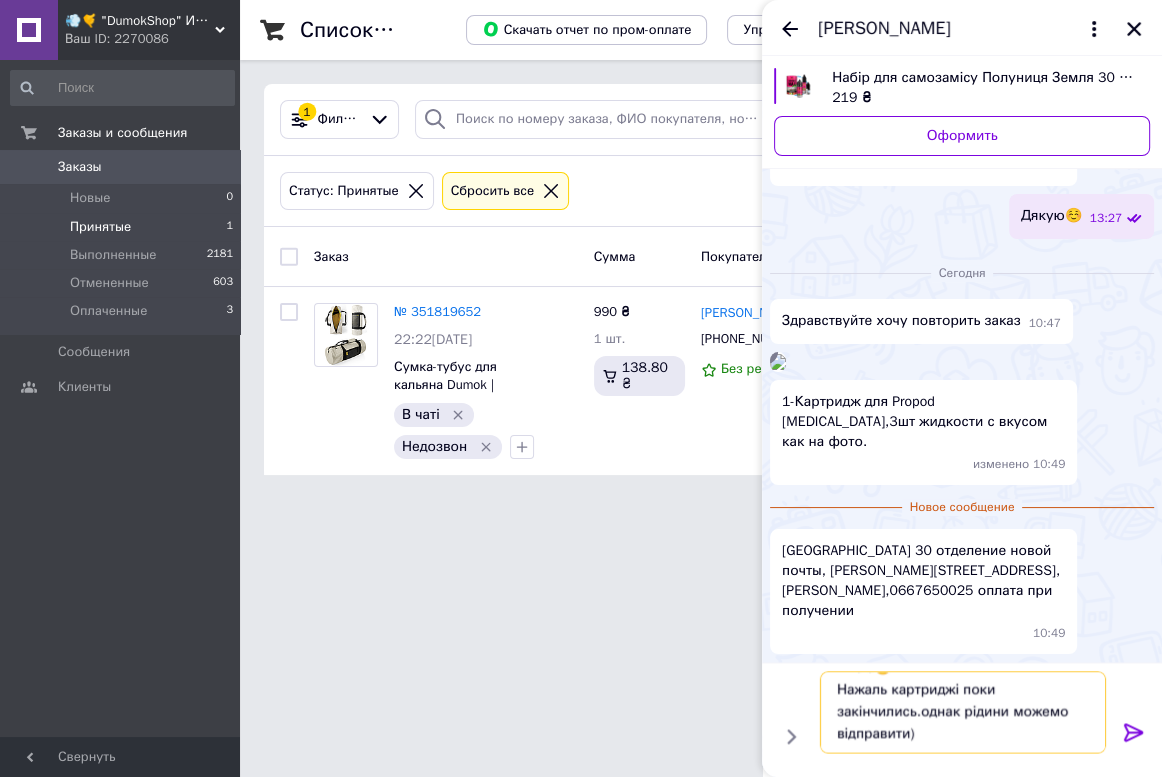 type on "Вітаю☺️
Нажаль картриджі поки закінчились.однак рідини можемо відправити)" 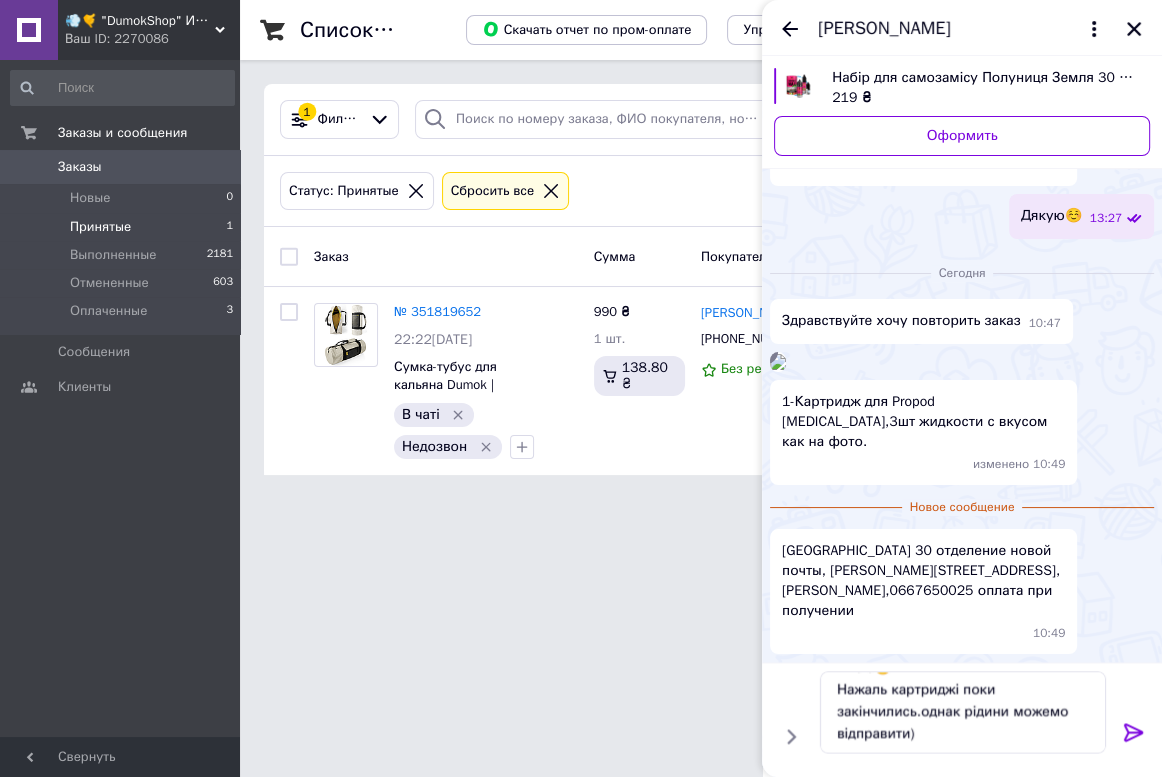 click at bounding box center (778, 362) 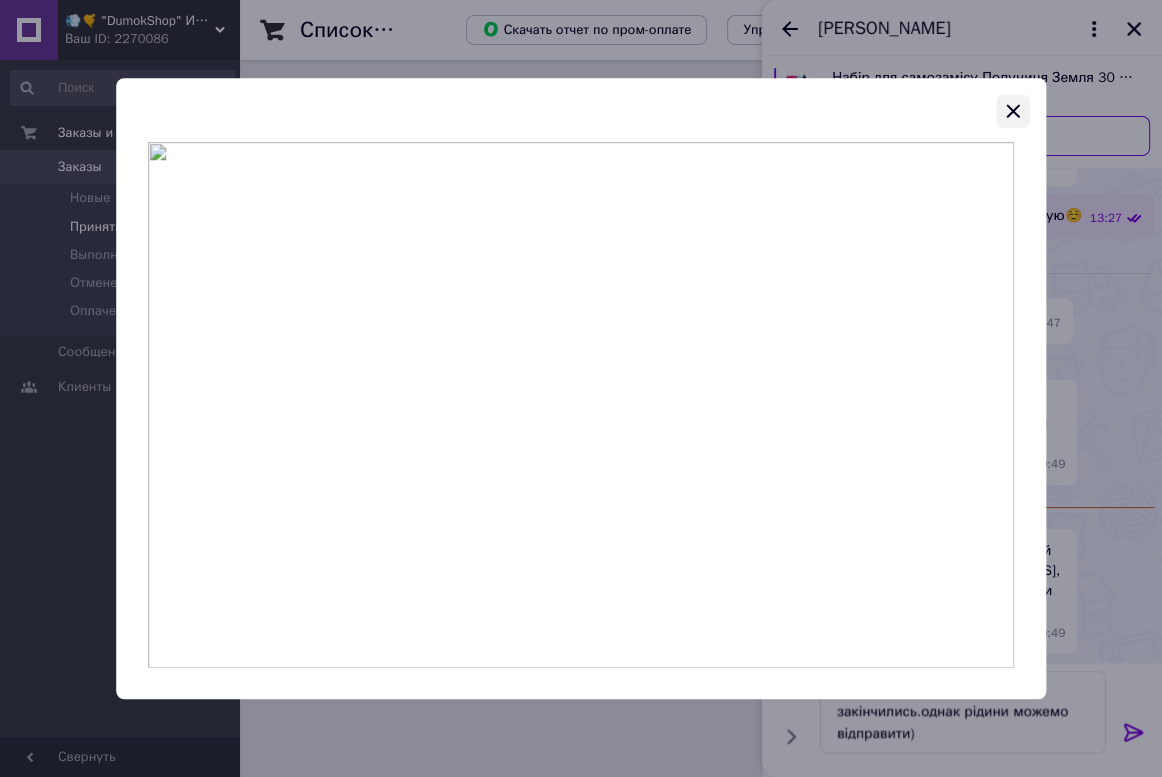 click 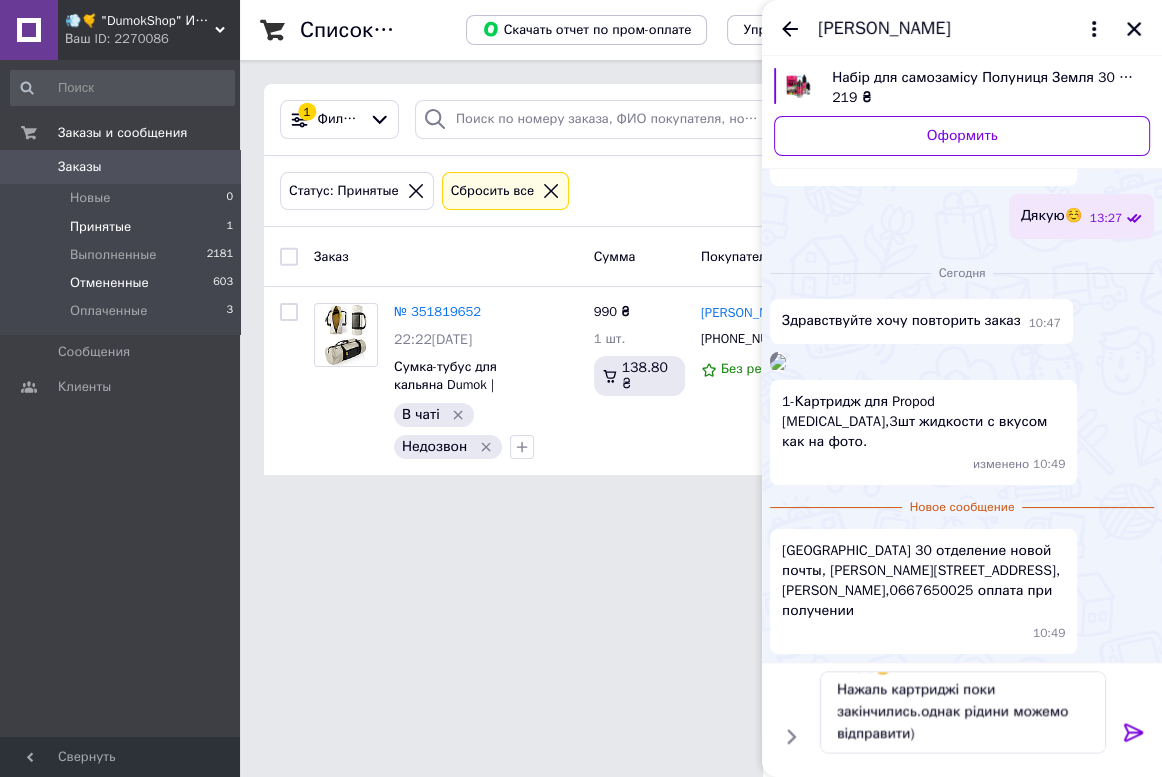 click on "Отмененные 603" at bounding box center (122, 283) 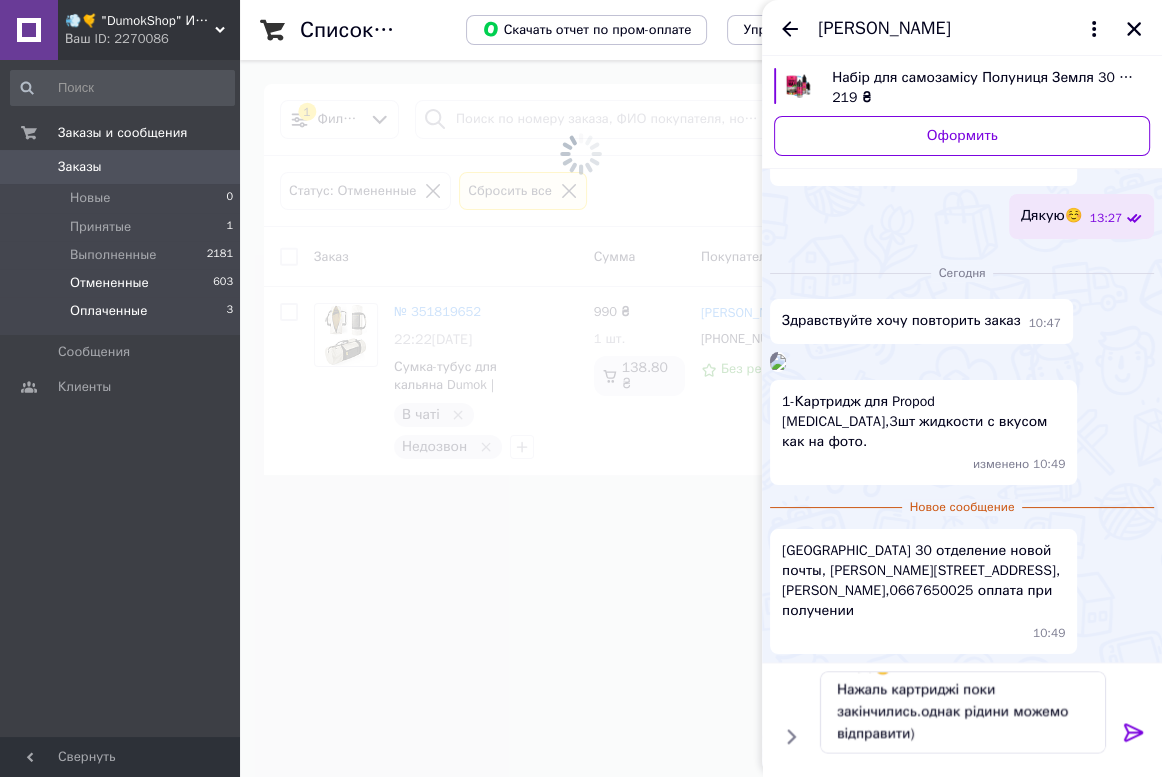 click on "Оплаченные" at bounding box center [108, 311] 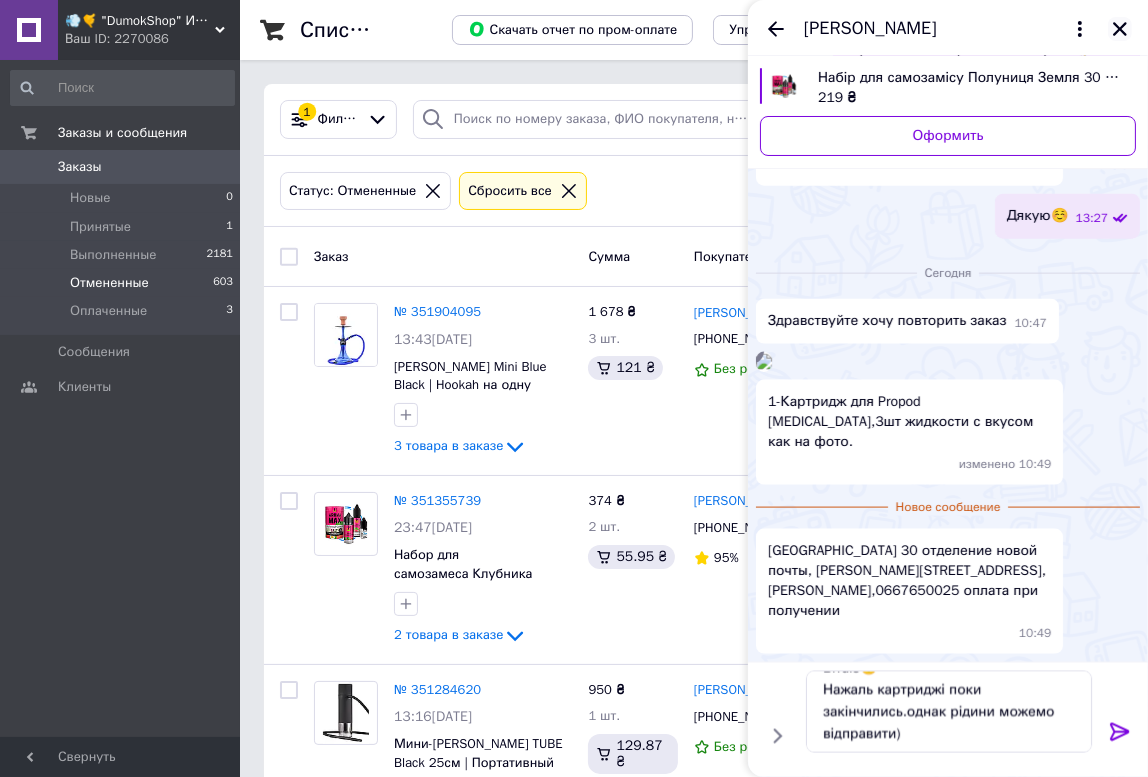 click 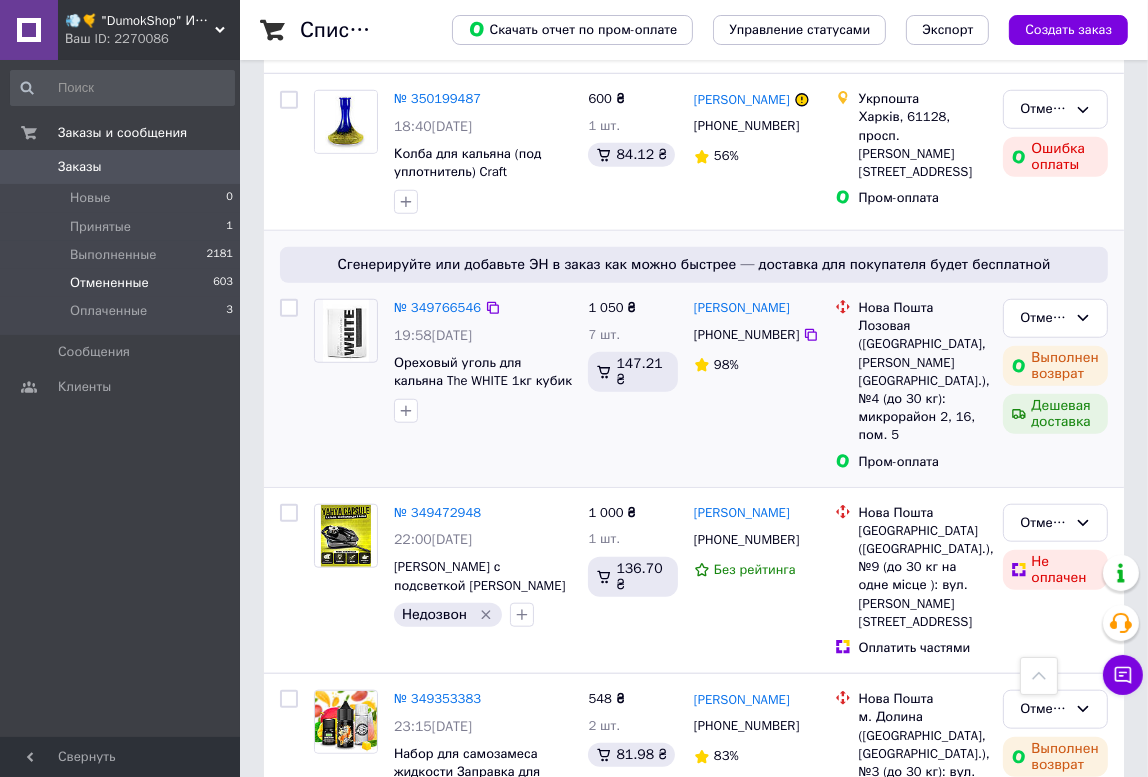 scroll, scrollTop: 1545, scrollLeft: 0, axis: vertical 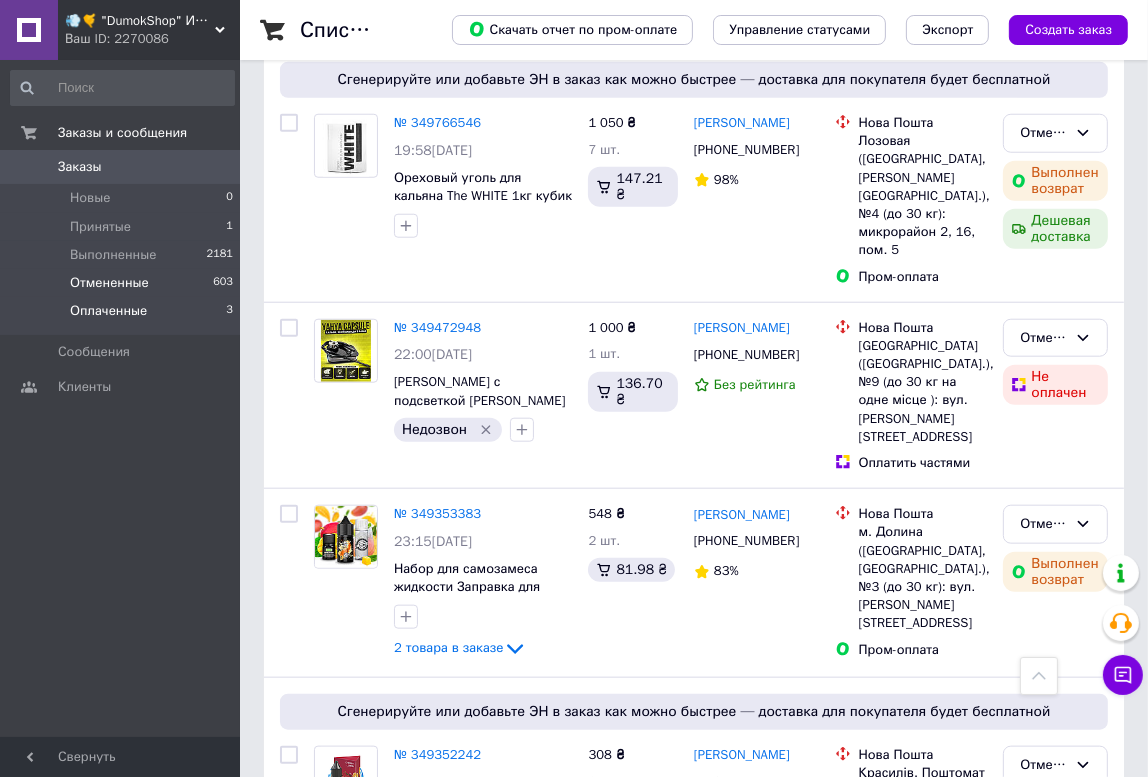 click on "Оплаченные 3" at bounding box center [122, 316] 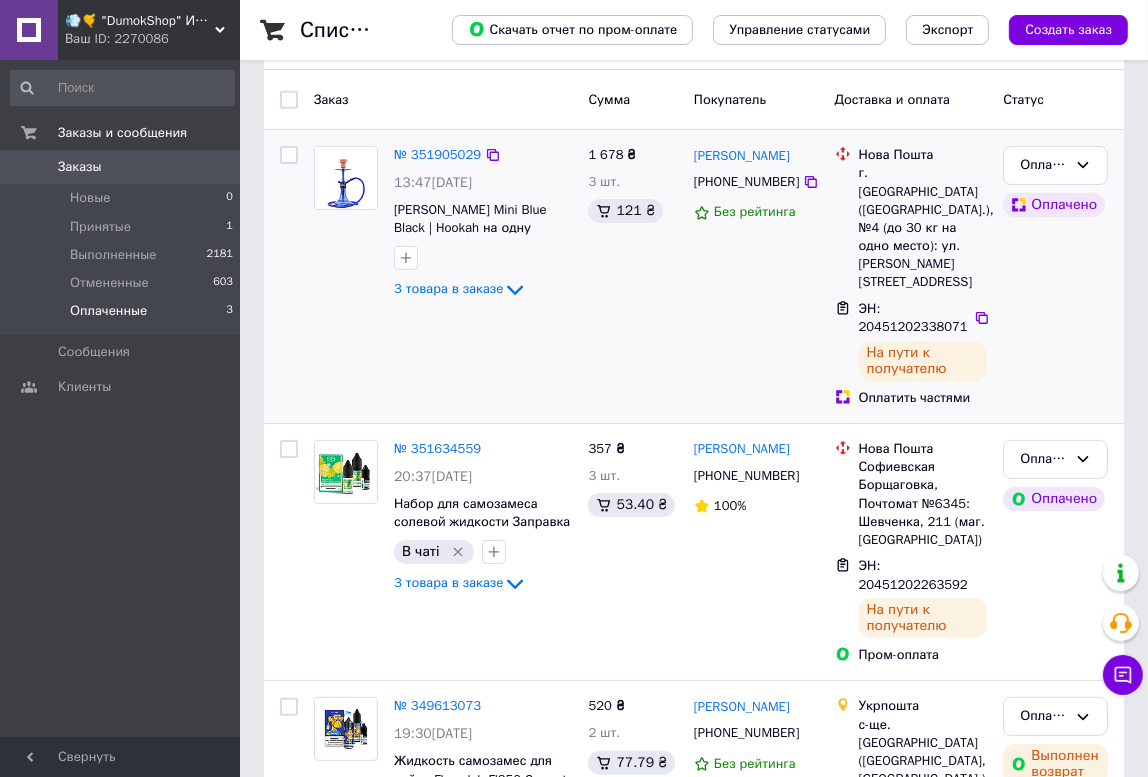 scroll, scrollTop: 181, scrollLeft: 0, axis: vertical 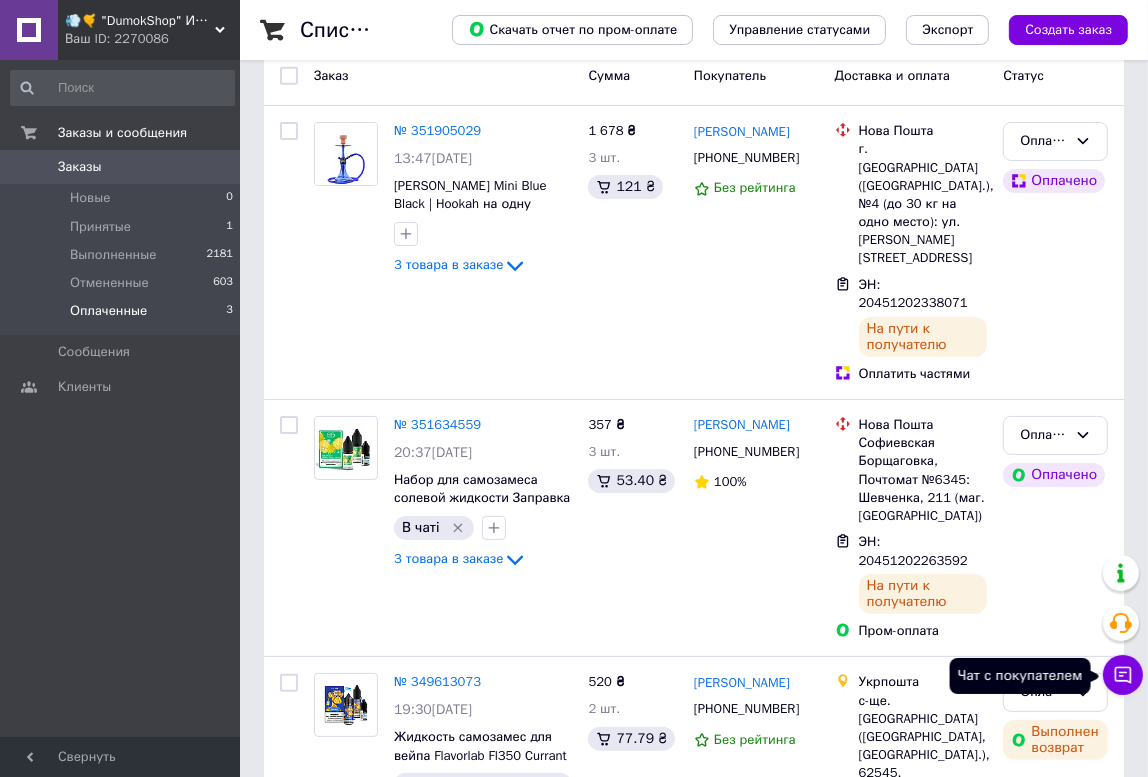 click on "Чат с покупателем" at bounding box center (1123, 675) 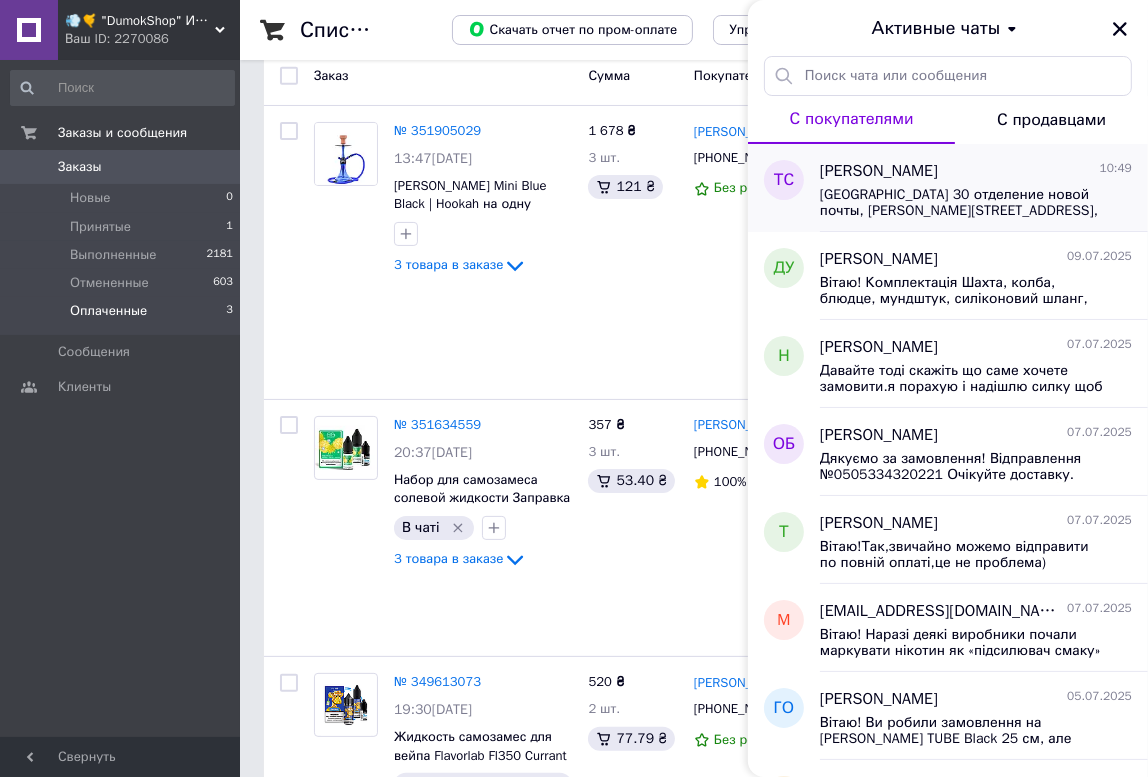 click on "[GEOGRAPHIC_DATA] 30 отделение новой почты, [PERSON_NAME][STREET_ADDRESS], [PERSON_NAME],0667650025 оплата при получении" at bounding box center [962, 203] 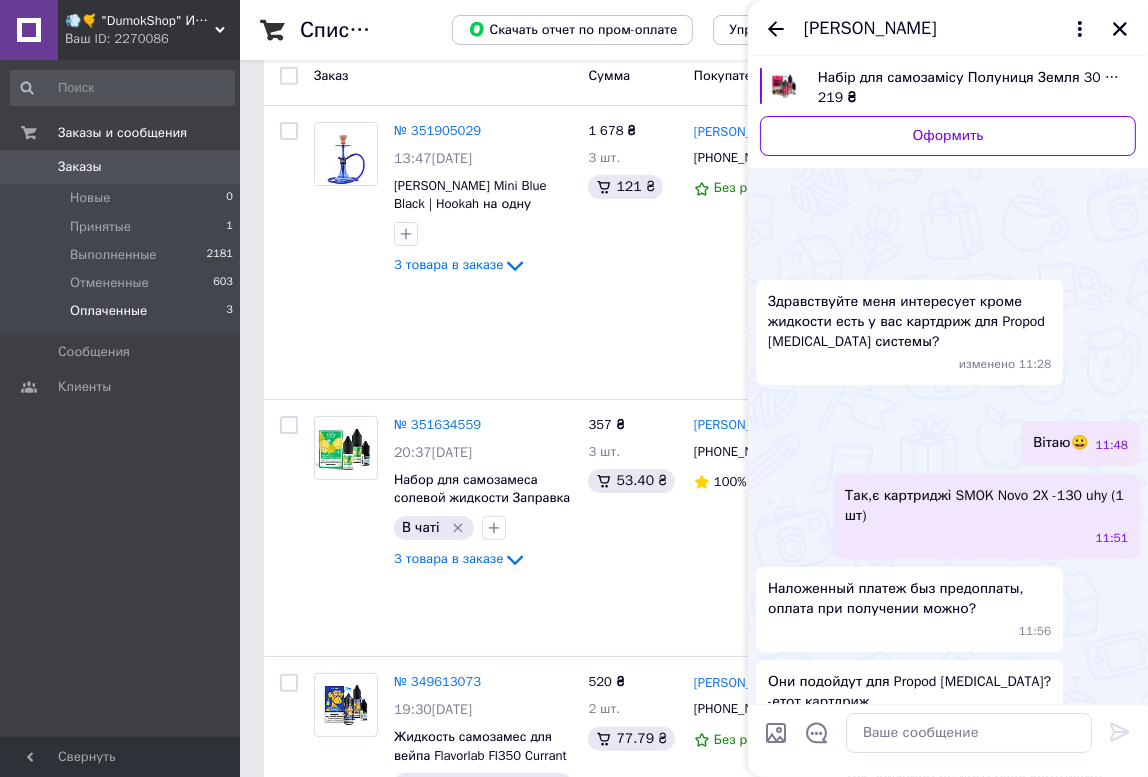 scroll, scrollTop: 2655, scrollLeft: 0, axis: vertical 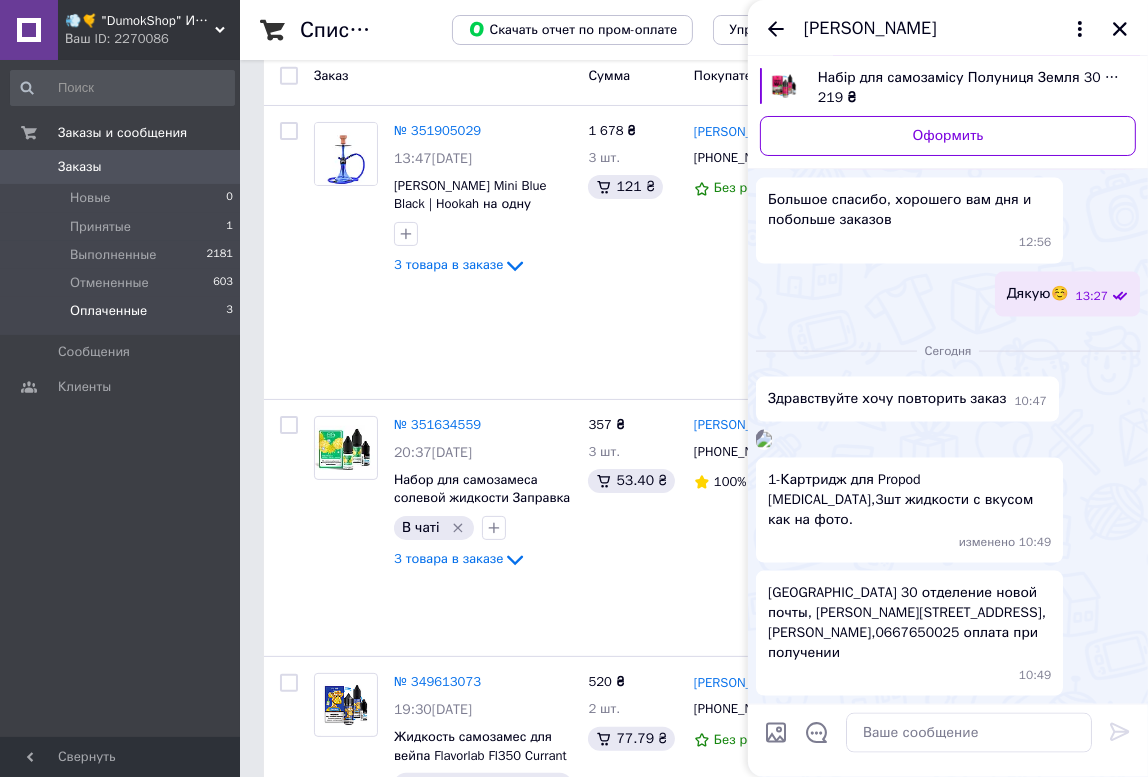 click at bounding box center (764, 440) 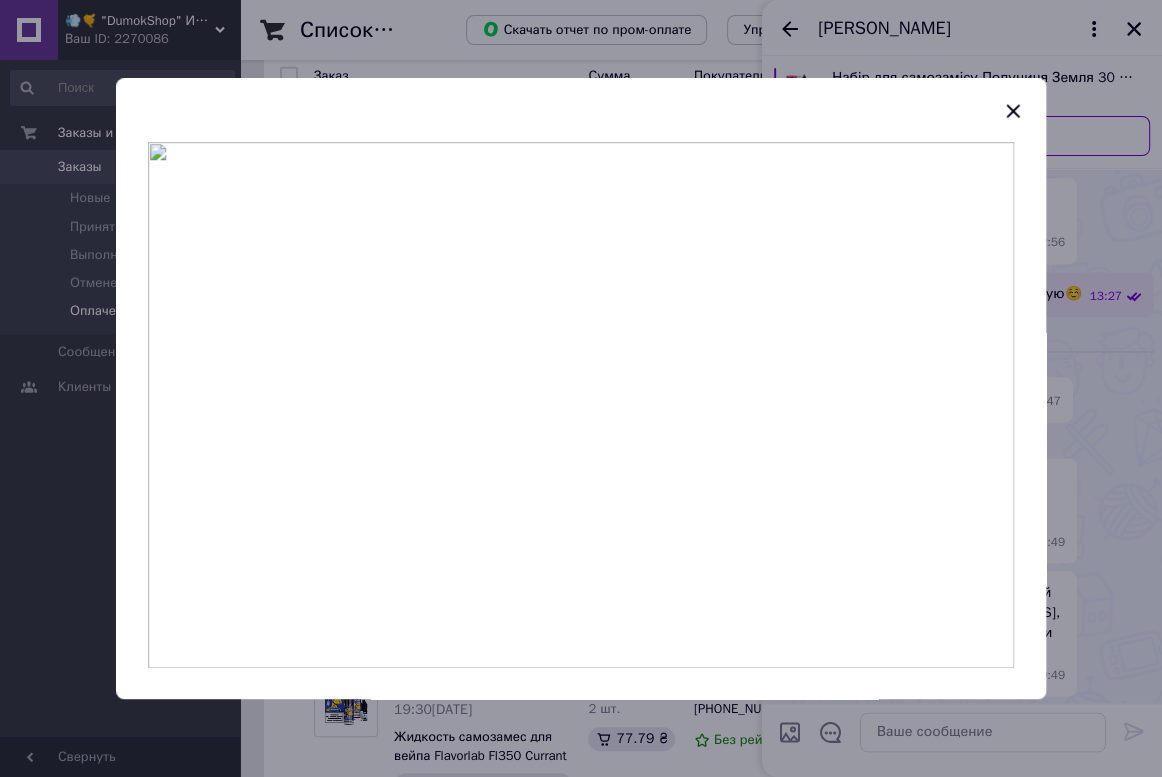 click at bounding box center [581, 388] 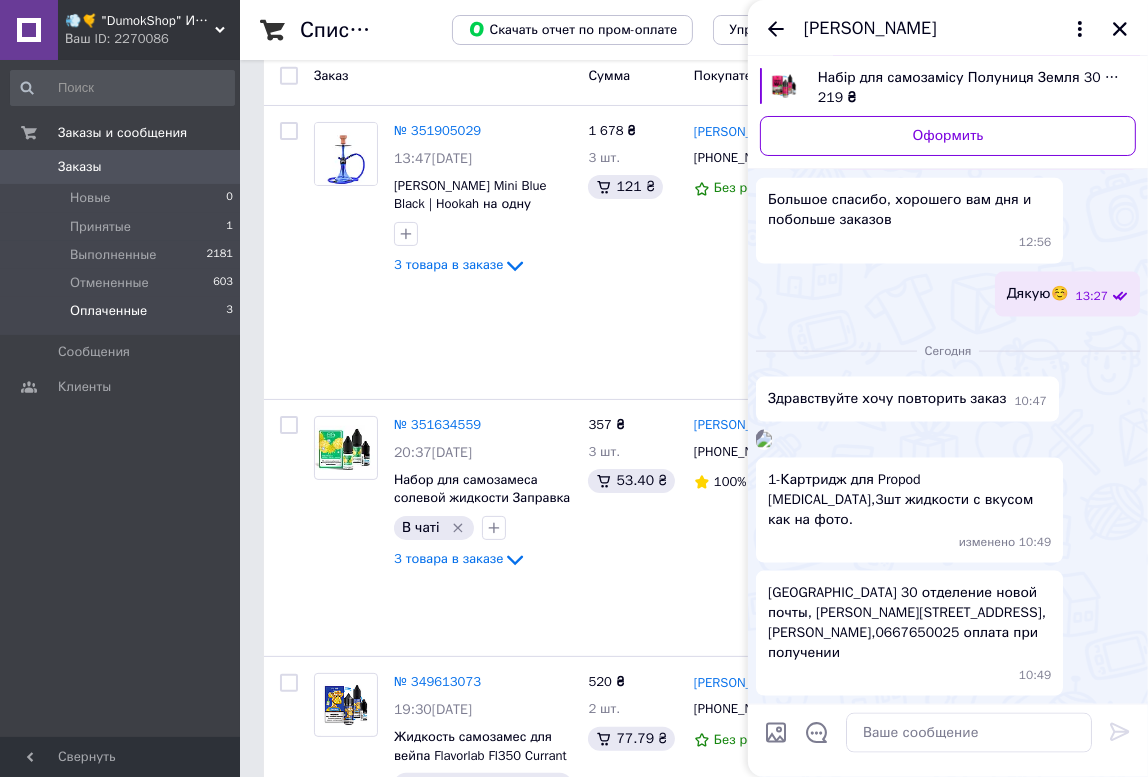 scroll, scrollTop: 2727, scrollLeft: 0, axis: vertical 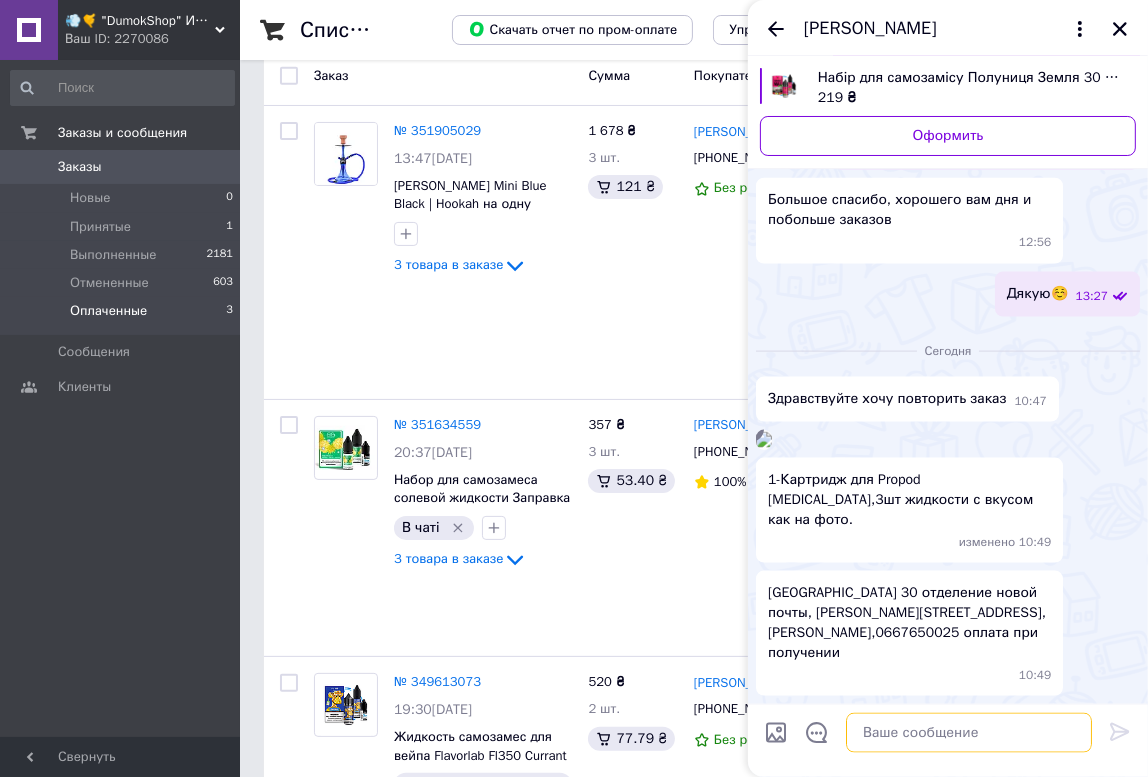 click at bounding box center (969, 733) 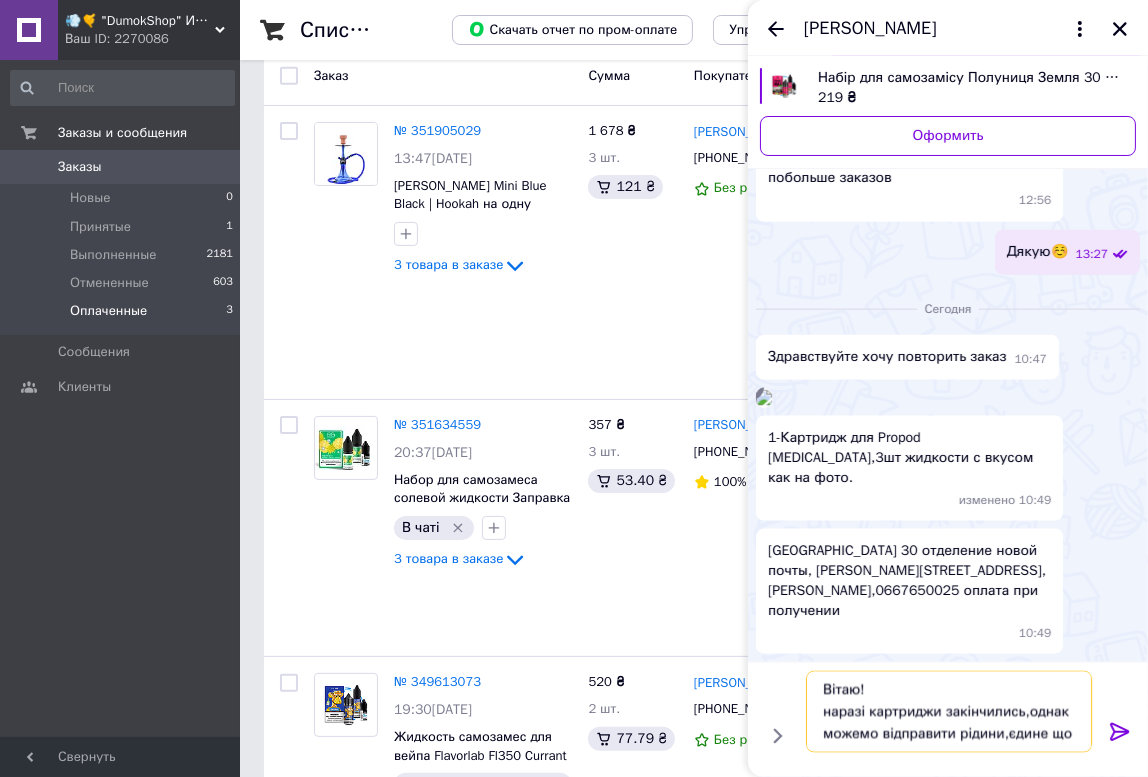 scroll, scrollTop: 13, scrollLeft: 0, axis: vertical 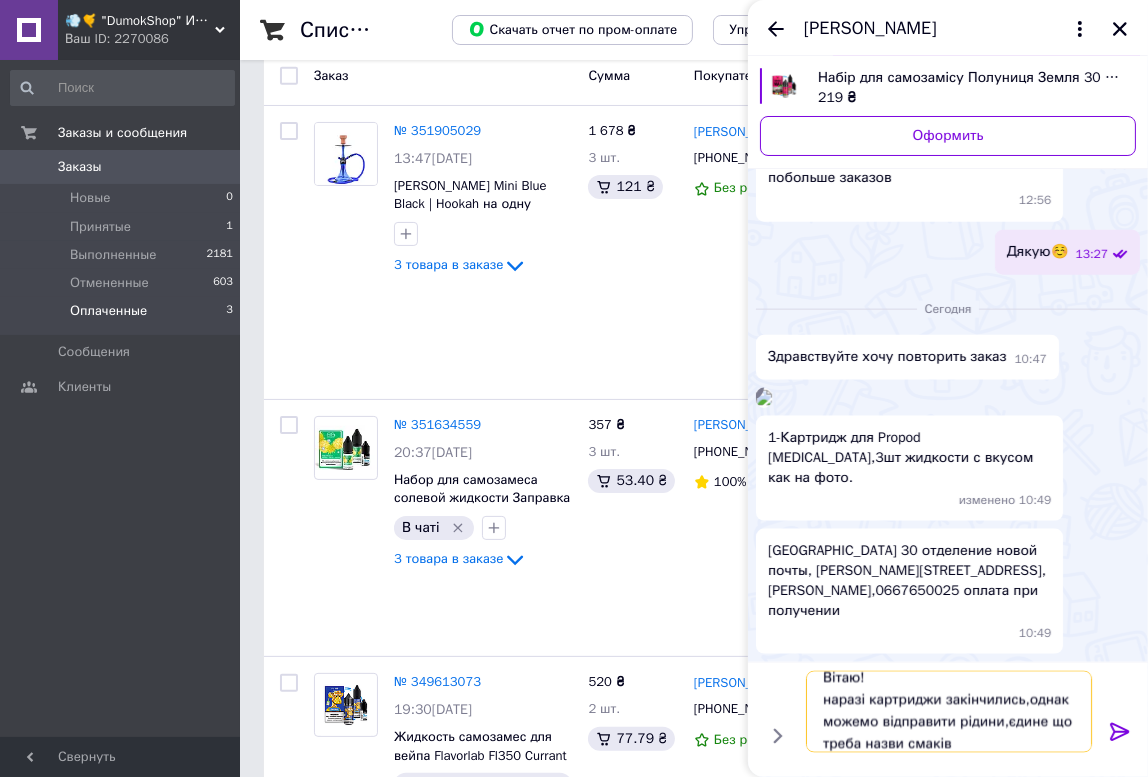 type on "Вітаю!
наразі картриджи закінчились,однак можемо відправити рідини,єдине що треба назви смаків)" 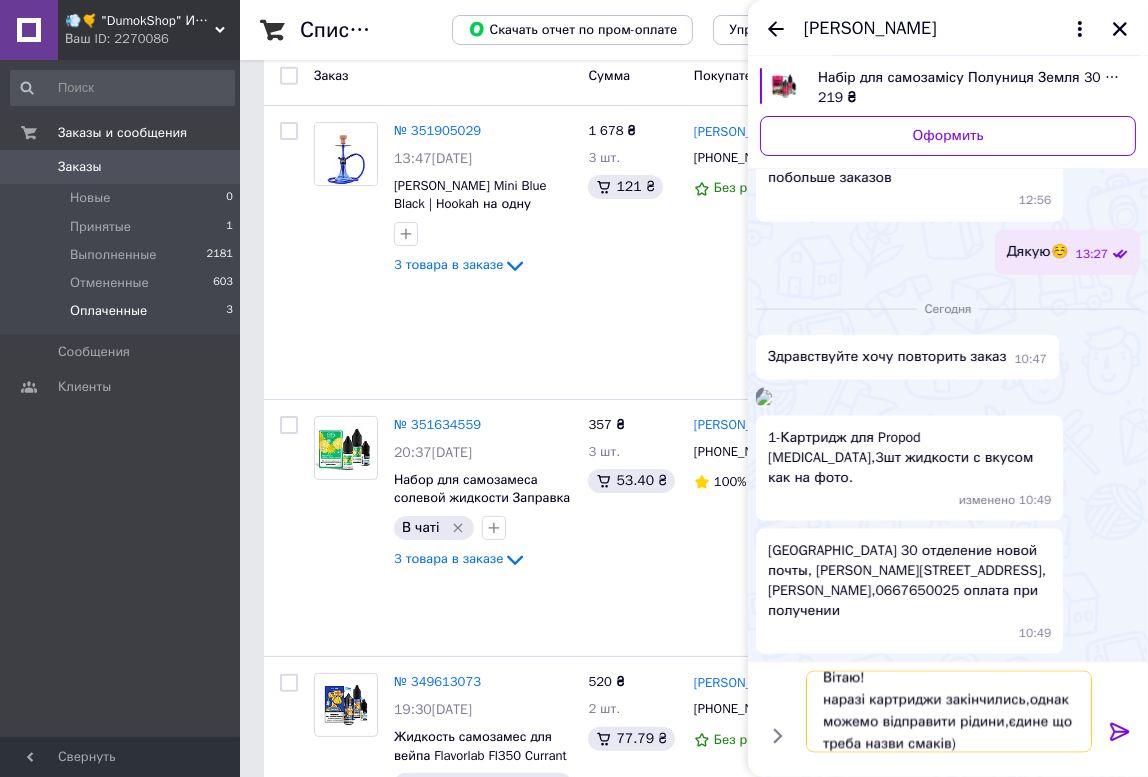 type 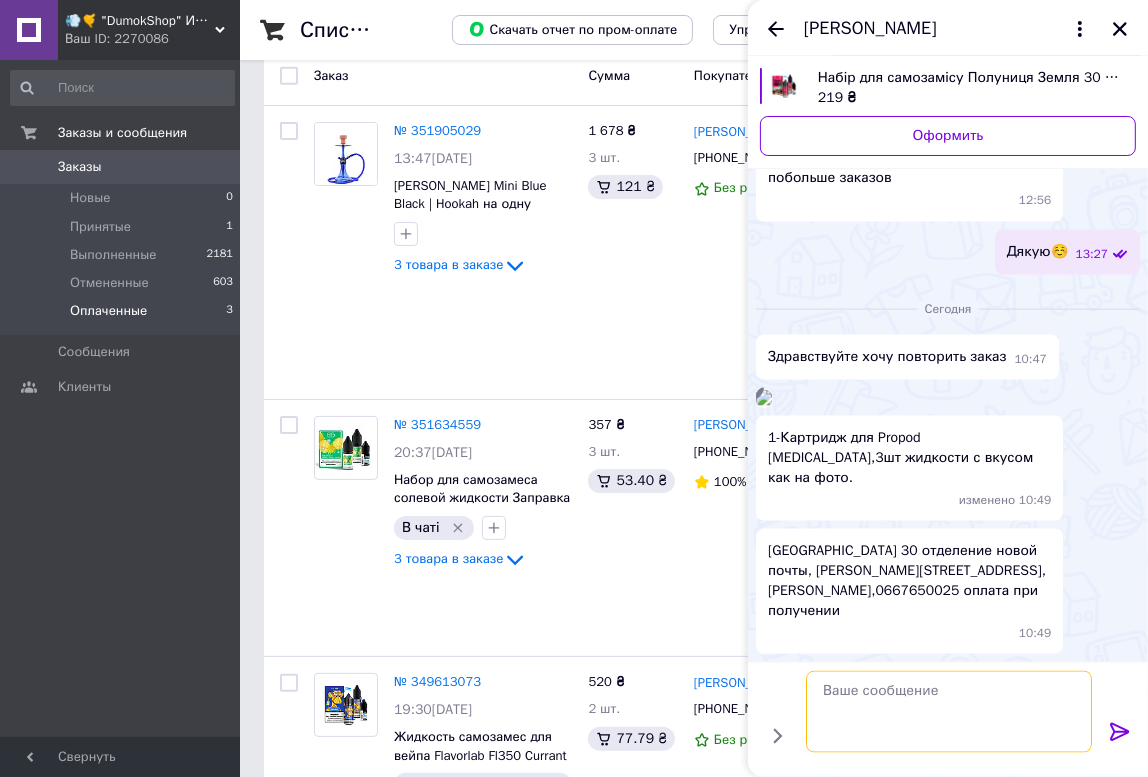 scroll, scrollTop: 0, scrollLeft: 0, axis: both 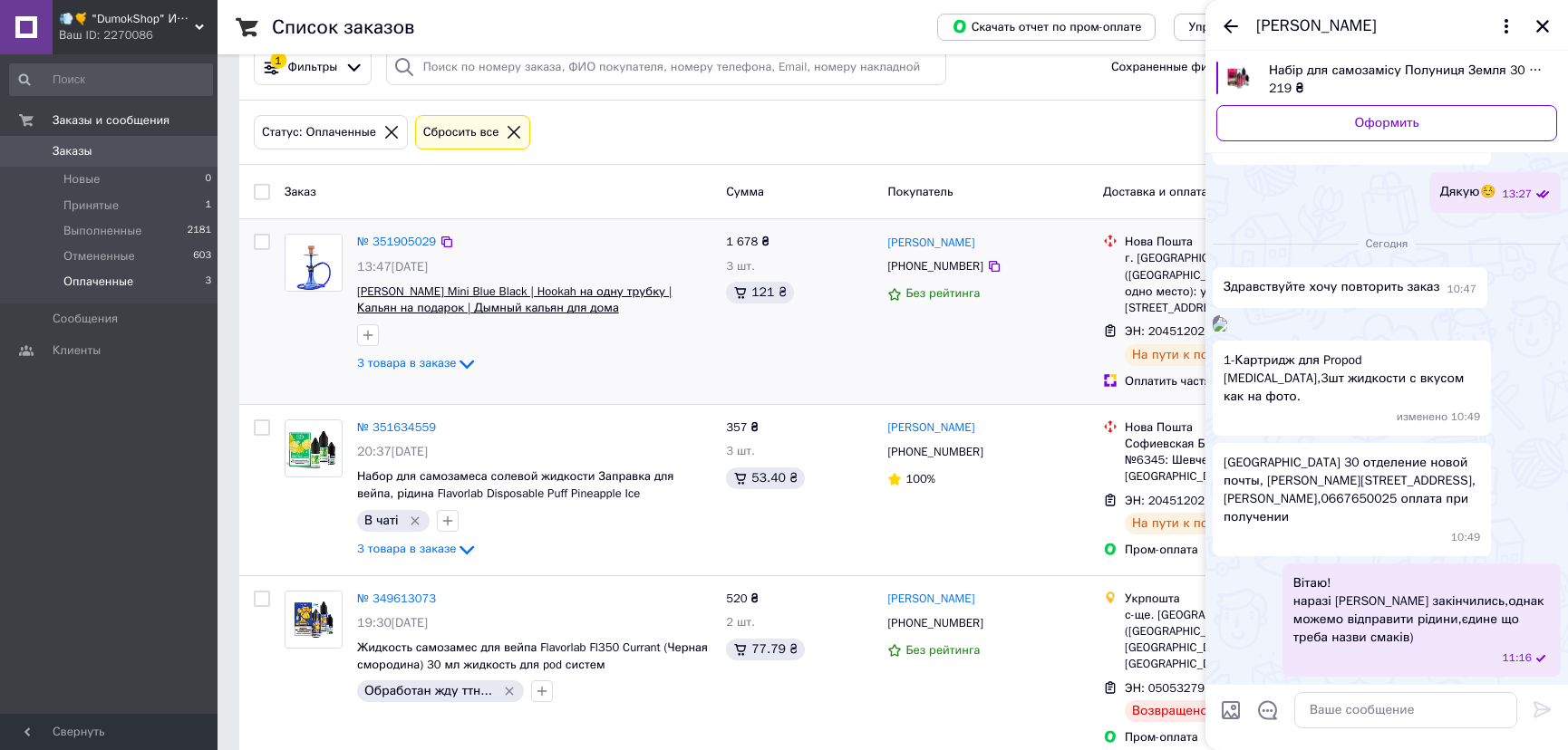 drag, startPoint x: 634, startPoint y: 310, endPoint x: 356, endPoint y: 289, distance: 278.79204 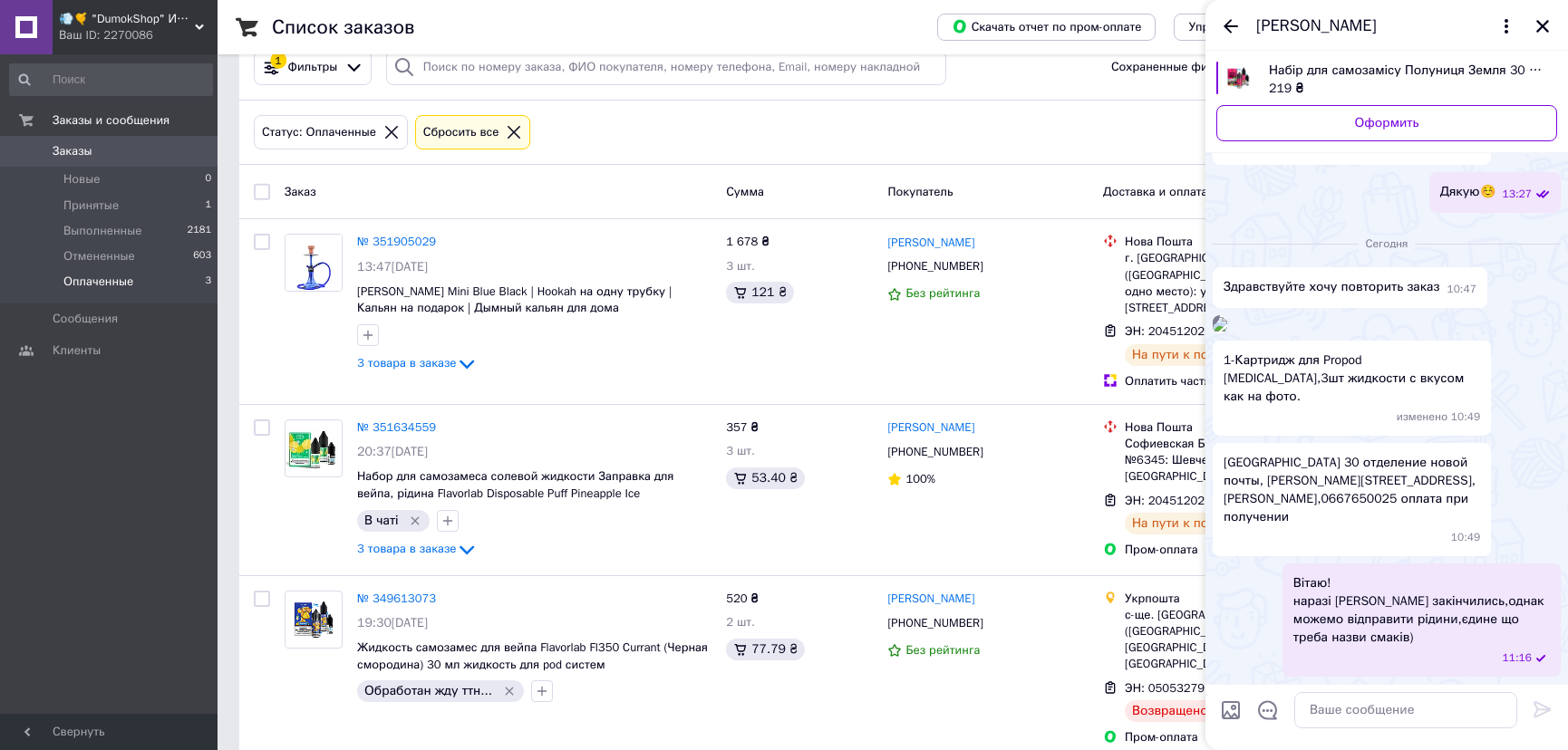 scroll, scrollTop: 2544, scrollLeft: 0, axis: vertical 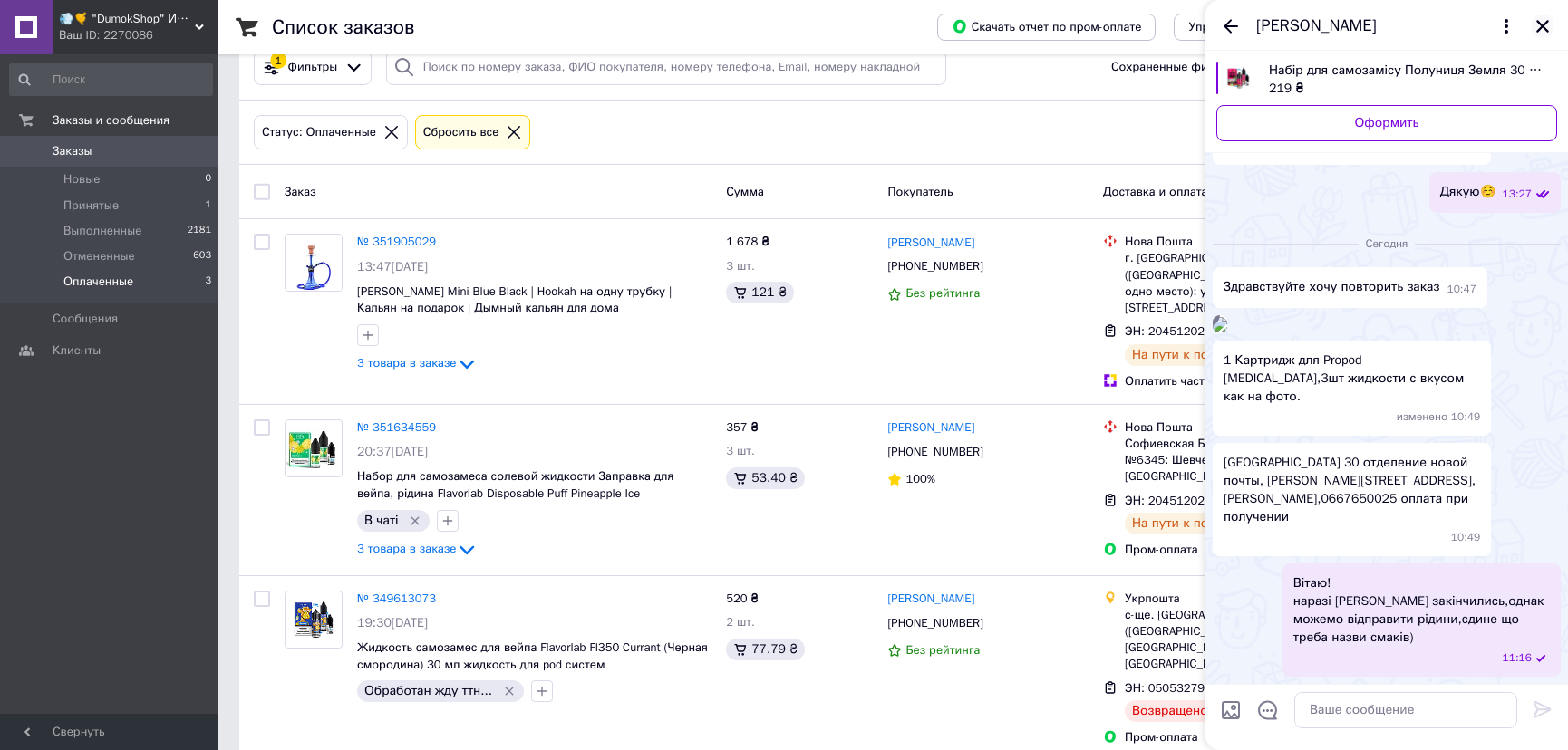 click 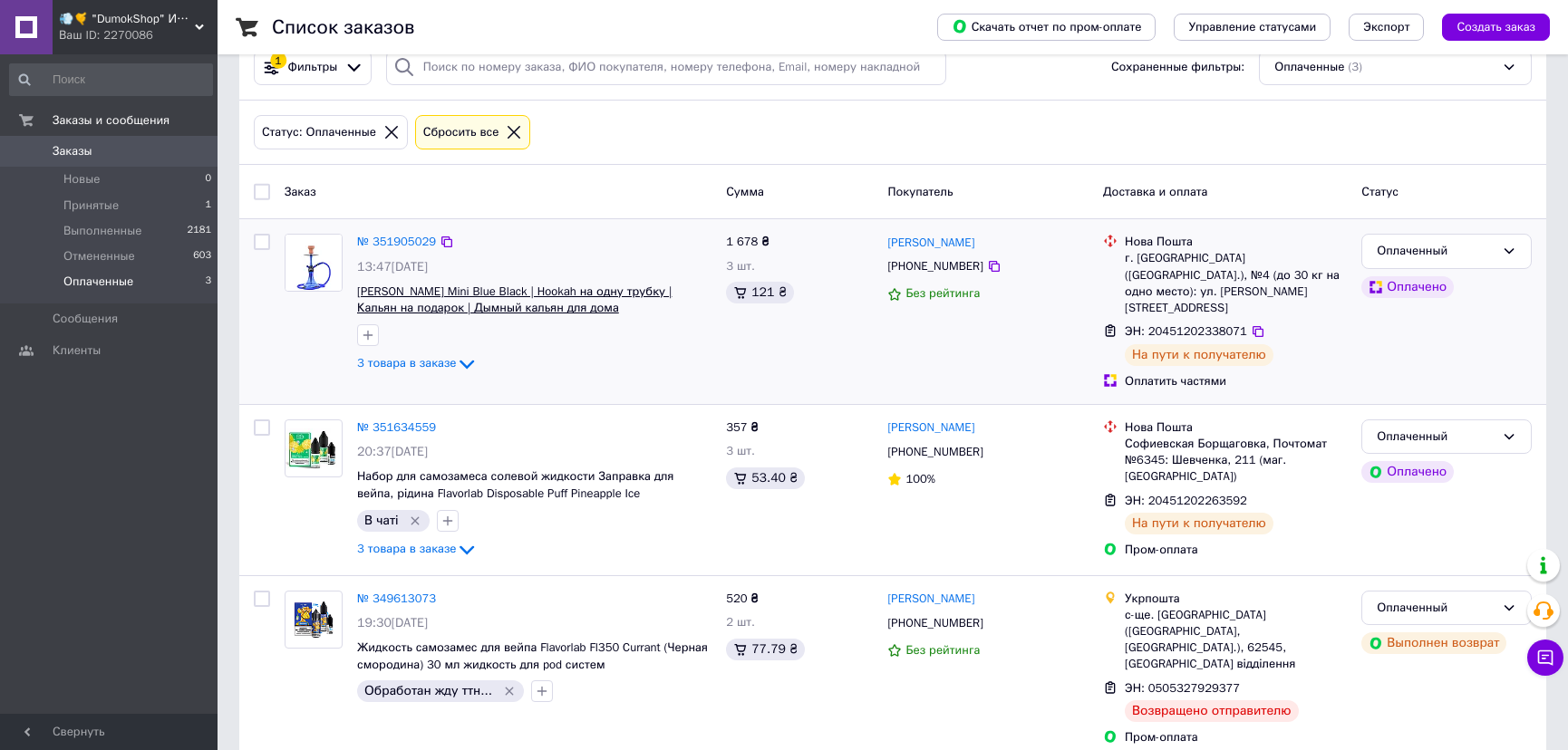 click on "[PERSON_NAME] Mini Blue Black | Hookah на одну трубку | Кальян на подарок | Дымный кальян для дома" at bounding box center [514, 300] 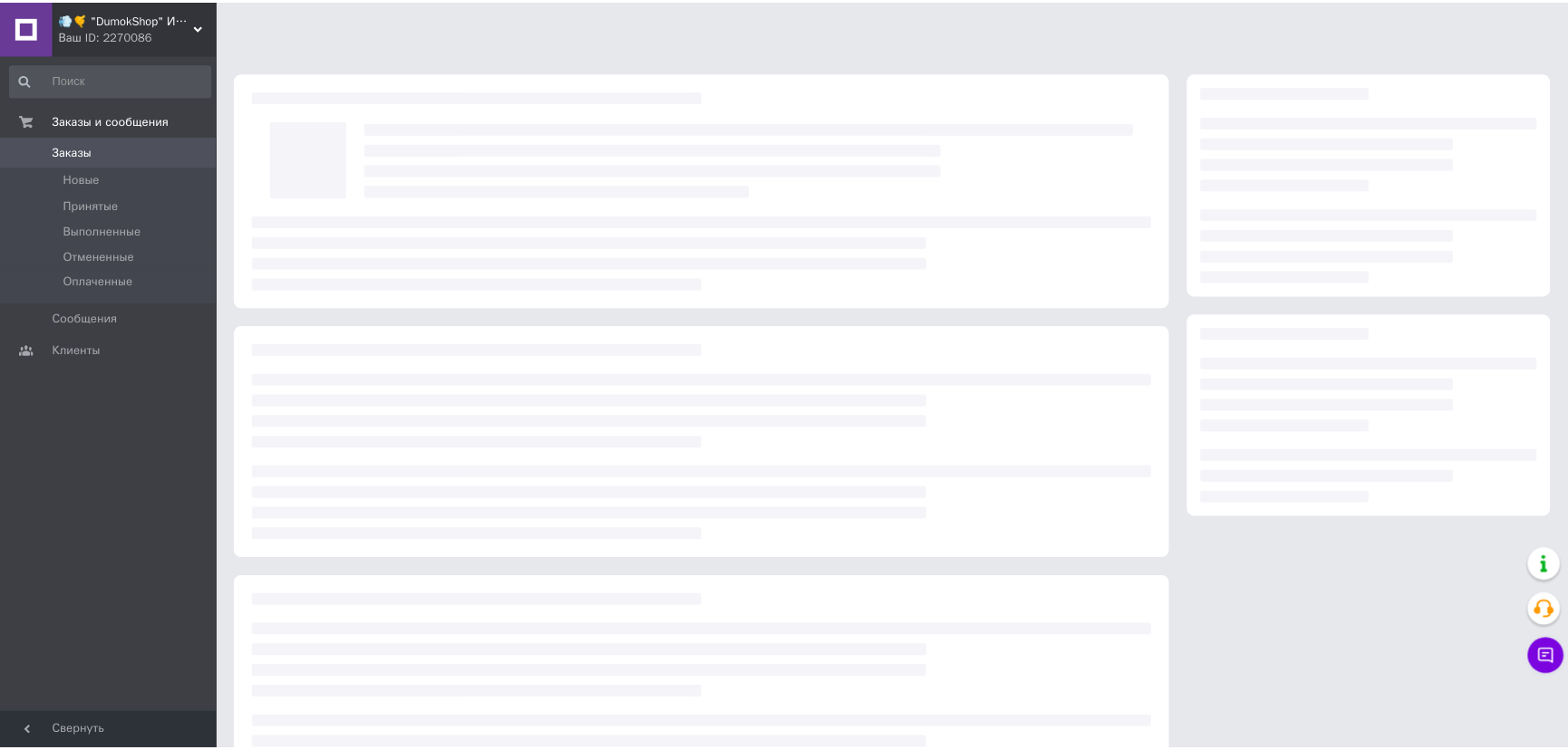 scroll, scrollTop: 0, scrollLeft: 0, axis: both 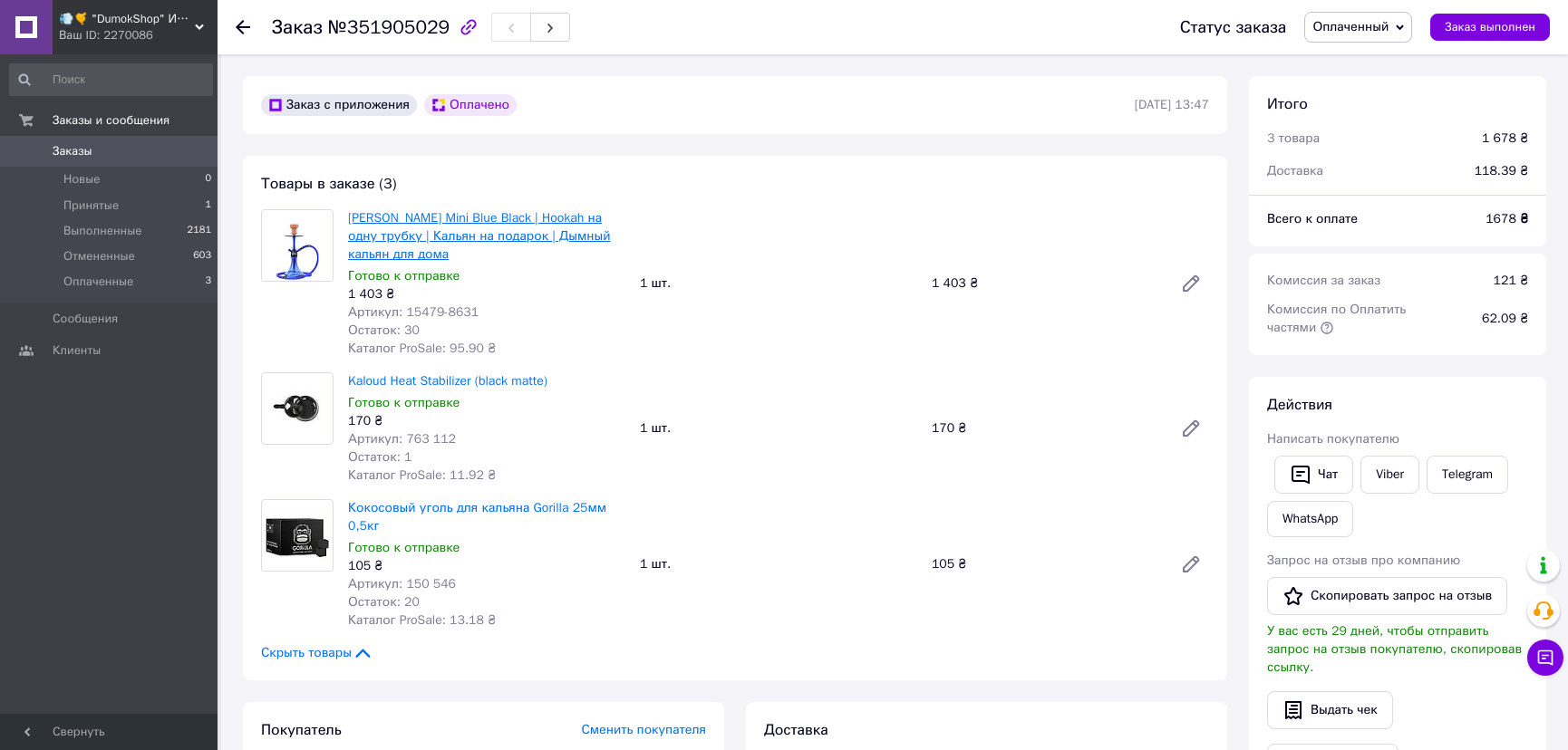 click on "[PERSON_NAME] Mini Blue Black | Hookah на одну трубку | Кальян на подарок | Дымный кальян для дома" at bounding box center [479, 236] 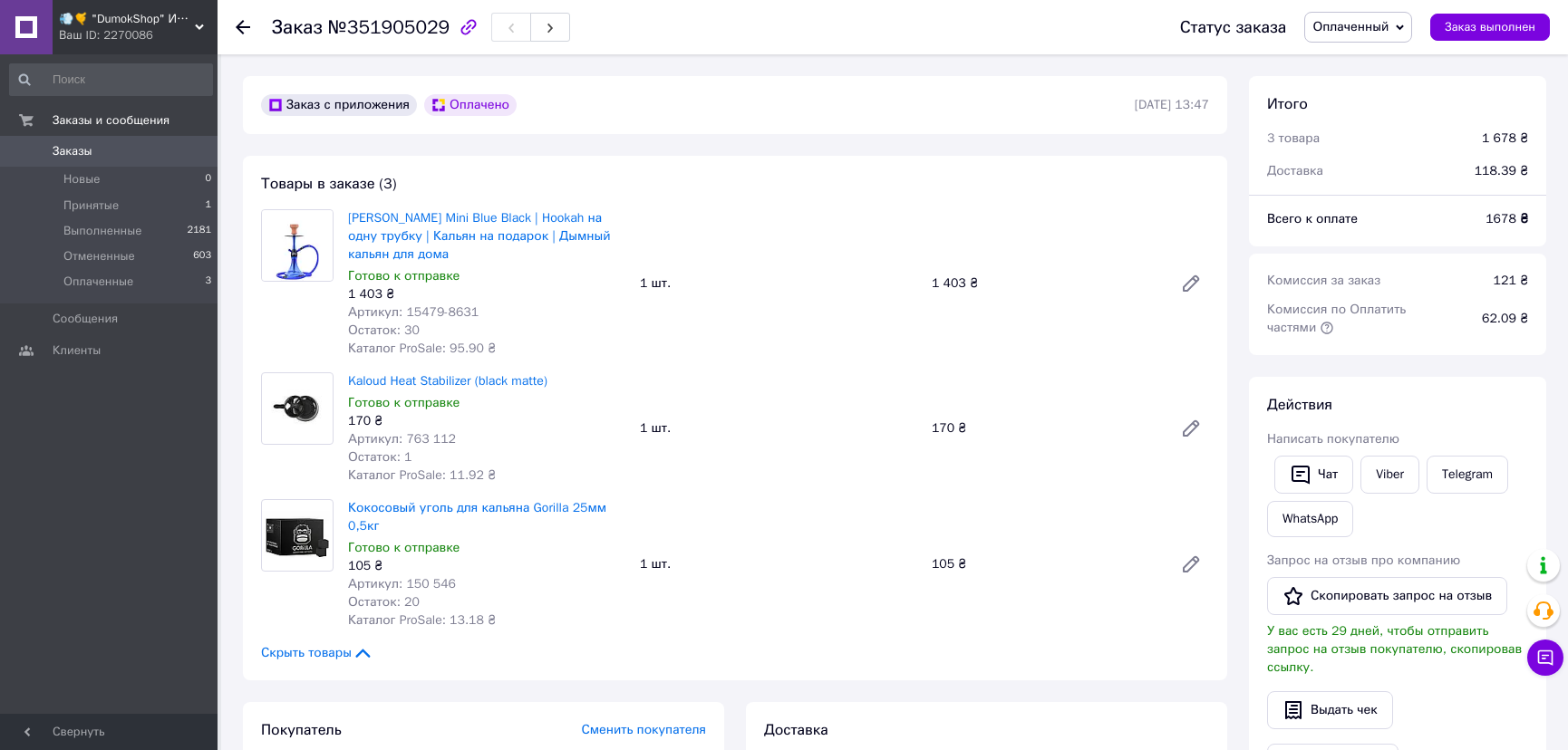 click on "Заказы" at bounding box center [110, 151] 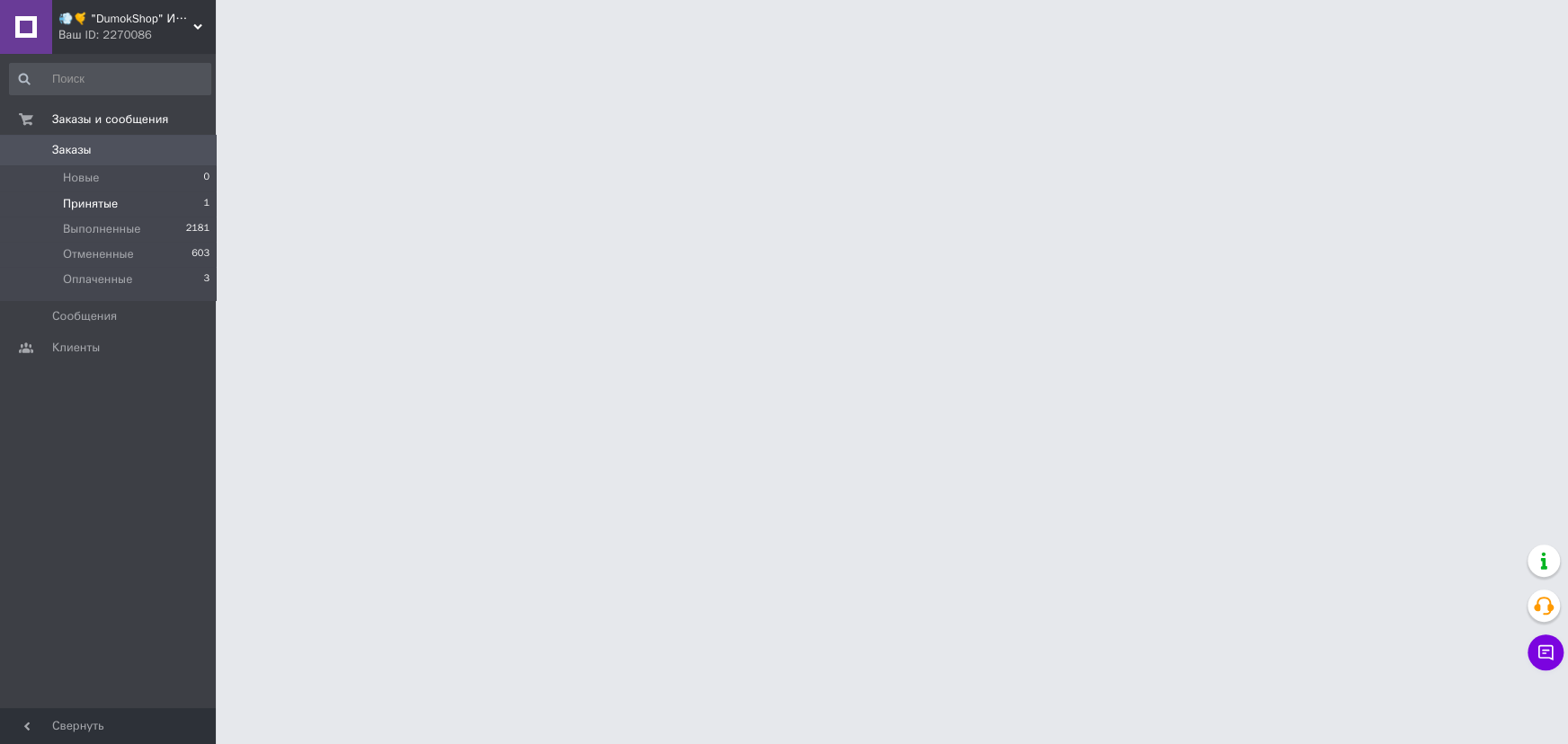 click on "Принятые 1" at bounding box center (110, 204) 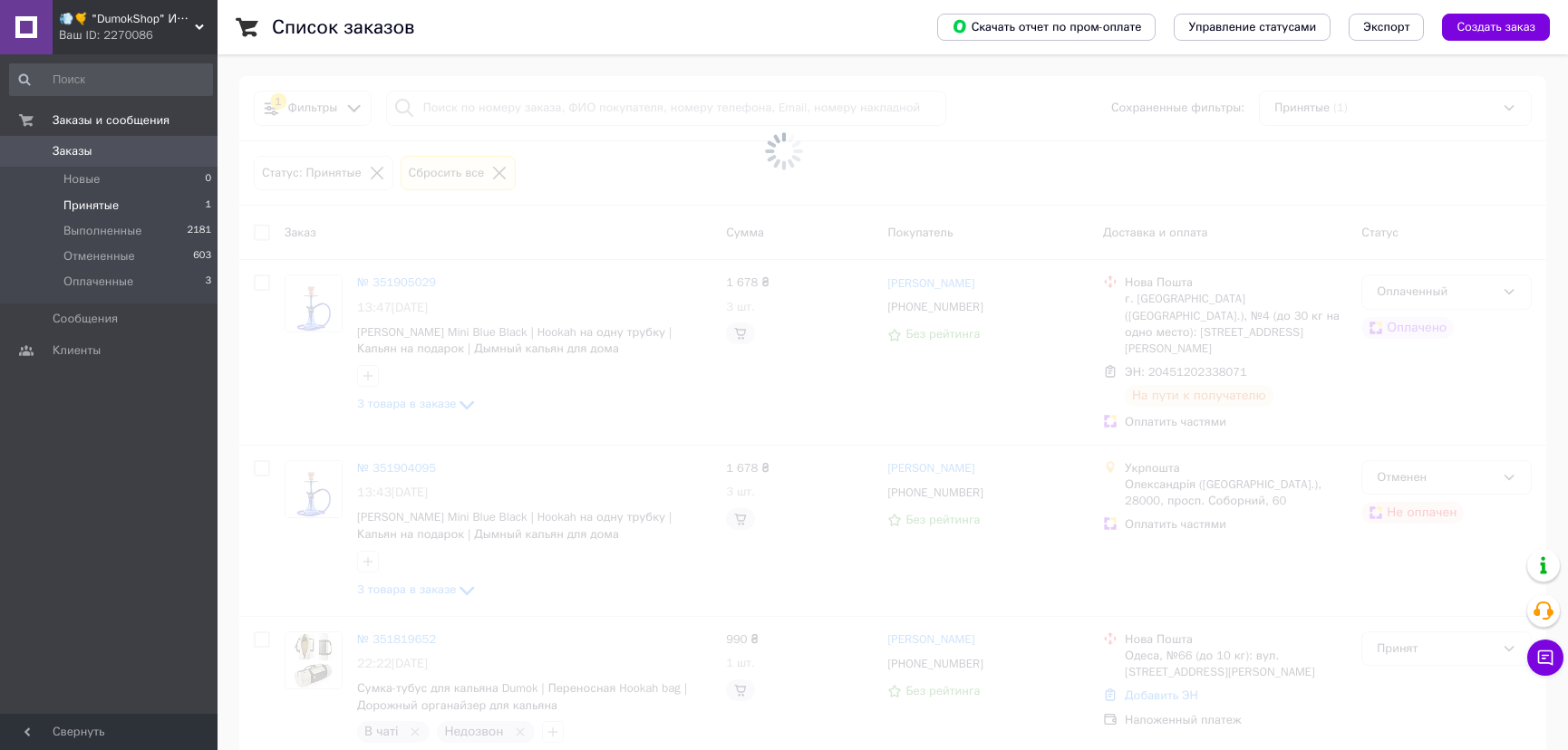 click on "Принятые 1" at bounding box center (111, 206) 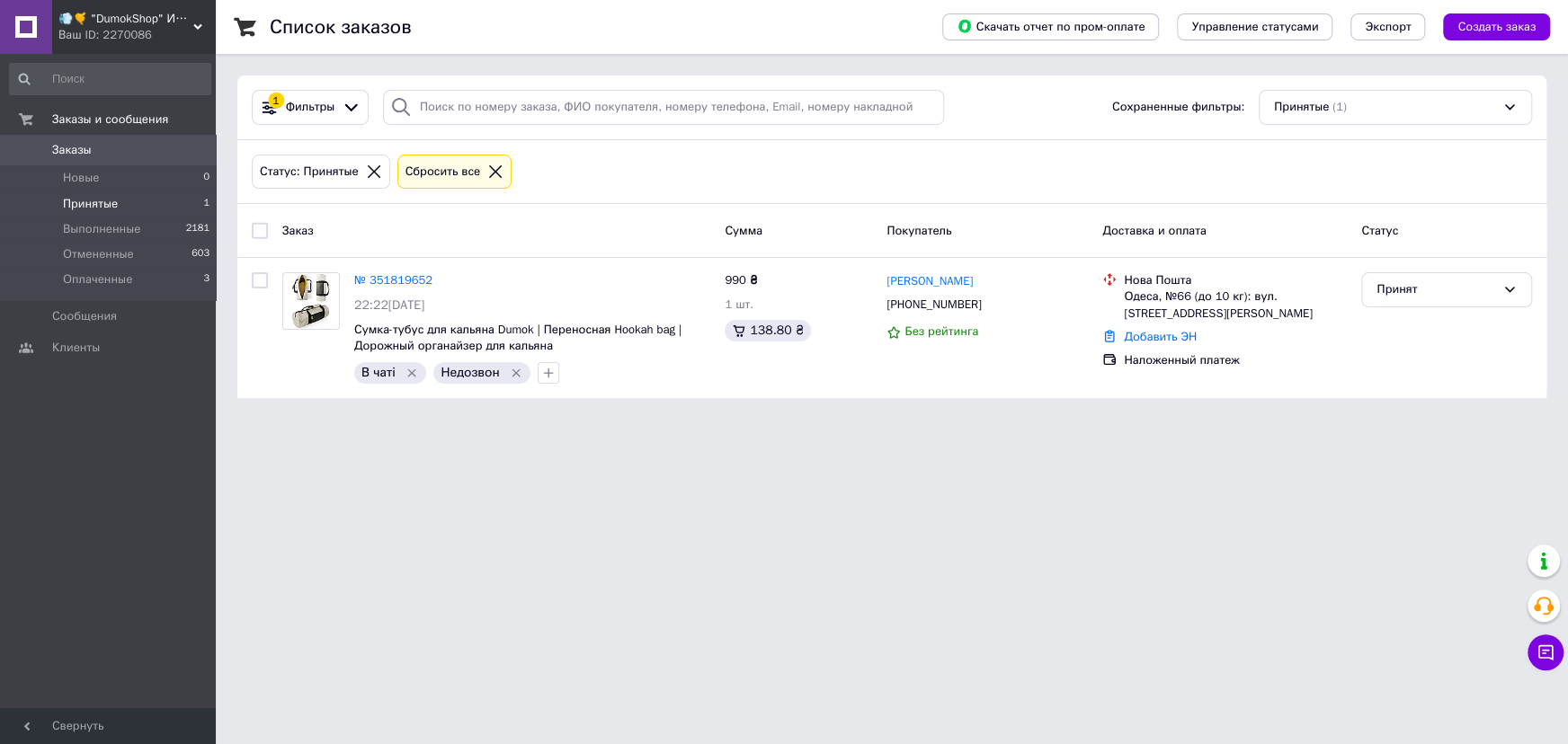 click on "Заказы" at bounding box center [72, 150] 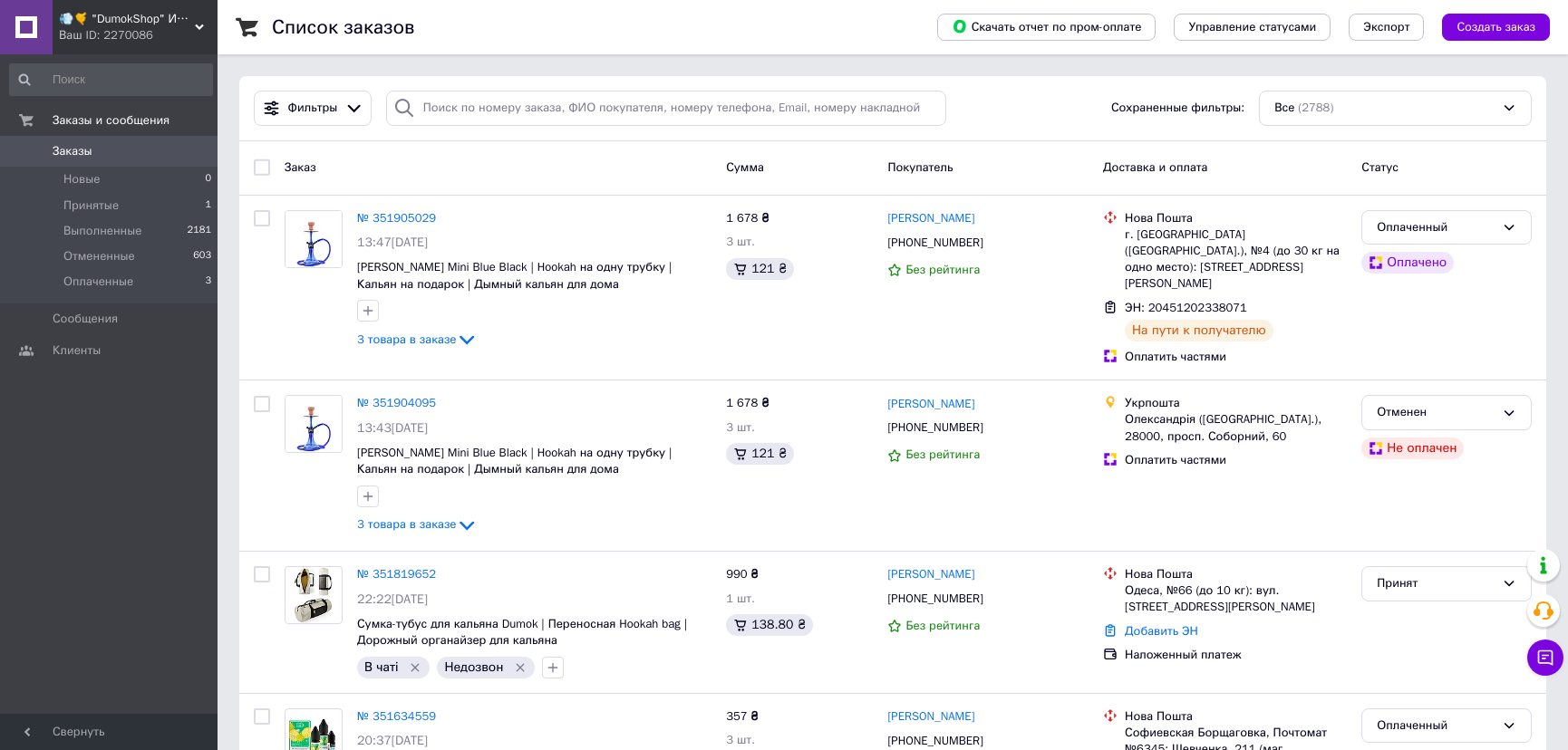 click on "💨🤙 "DumokShop" Интернет-магазин кальянов, подов и аксессуаров" at bounding box center (127, 19) 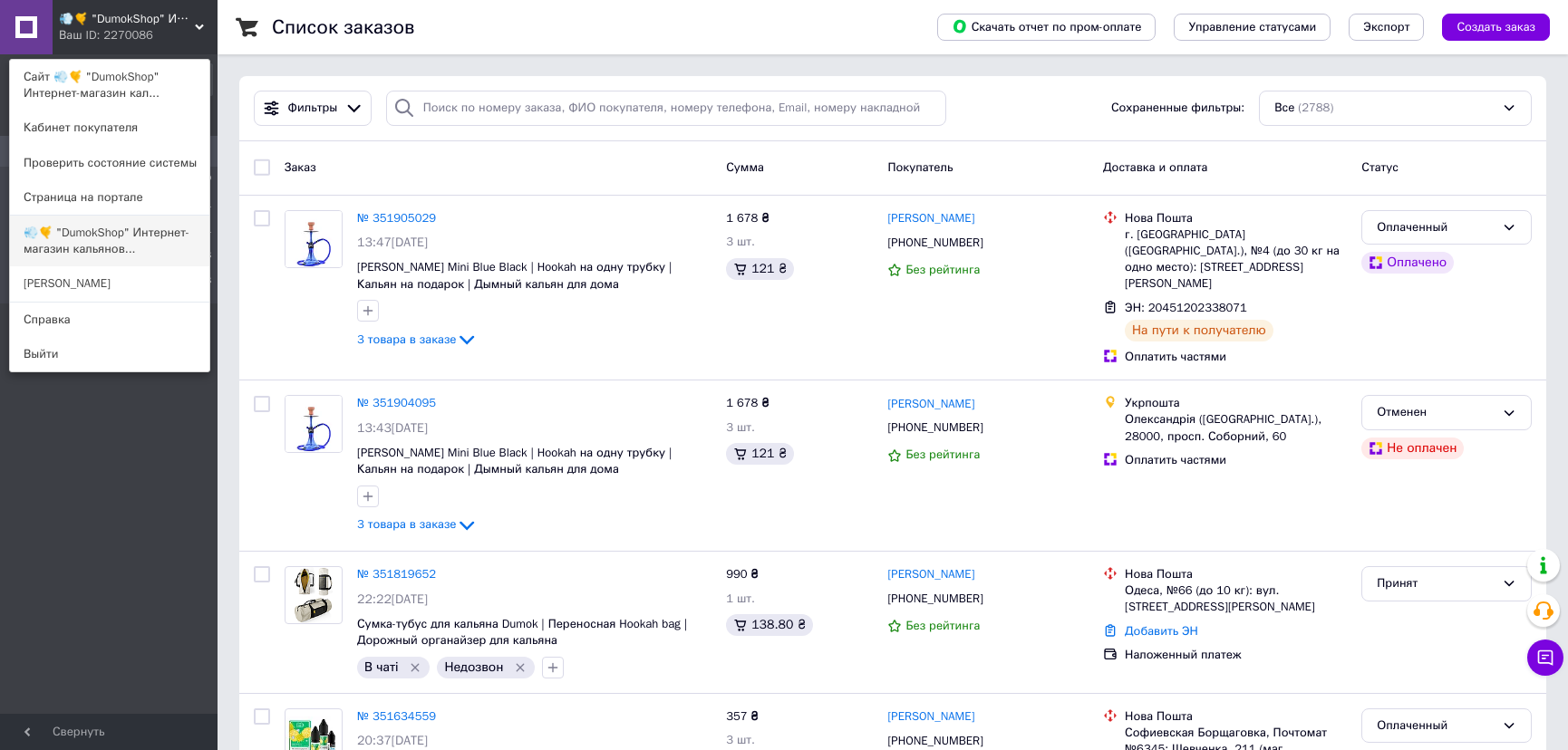 click on "💨🤙 "DumokShop" Интернет-магазин кальянов..." at bounding box center (110, 241) 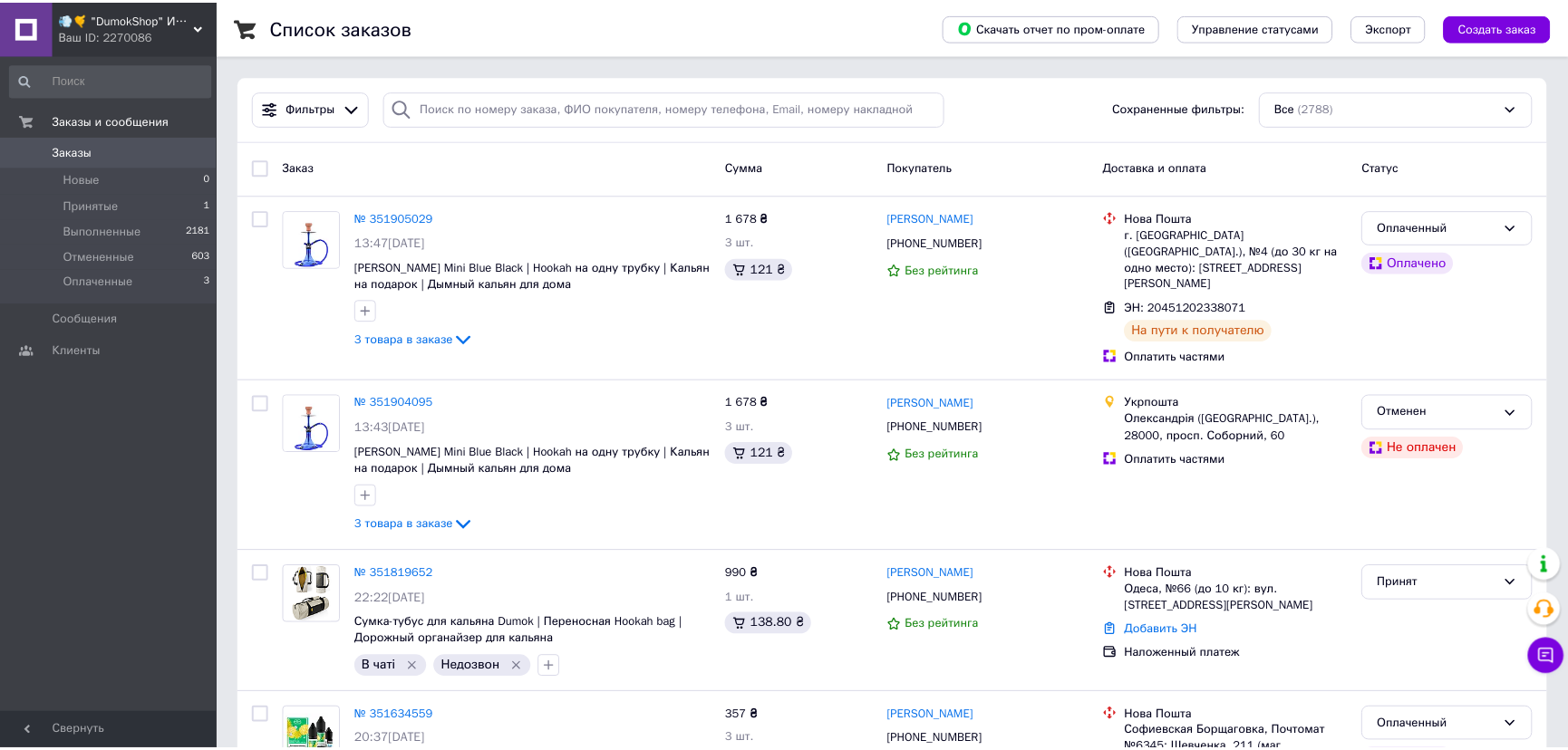 scroll, scrollTop: 0, scrollLeft: 0, axis: both 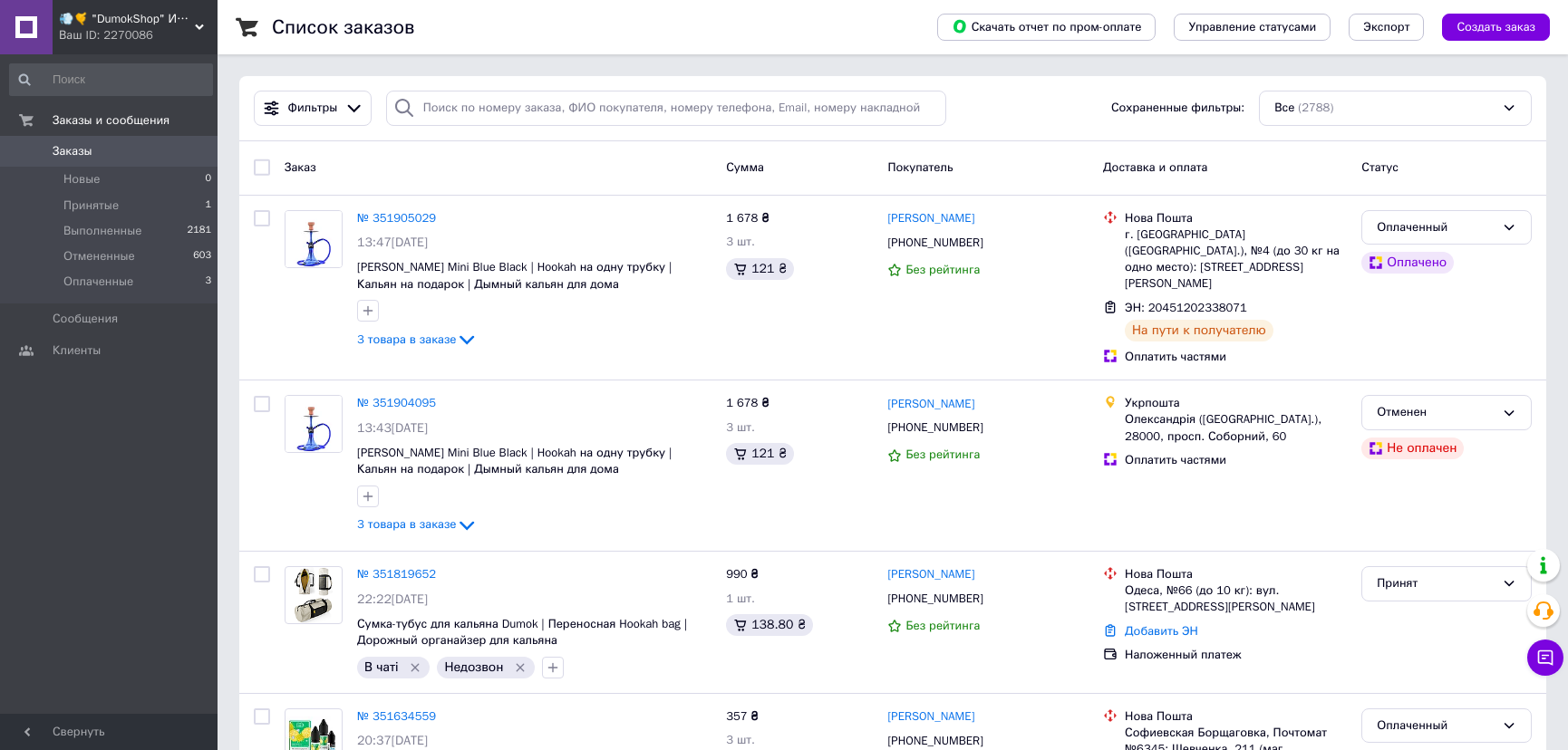 click on "Ваш ID: 2270086" at bounding box center (138, 35) 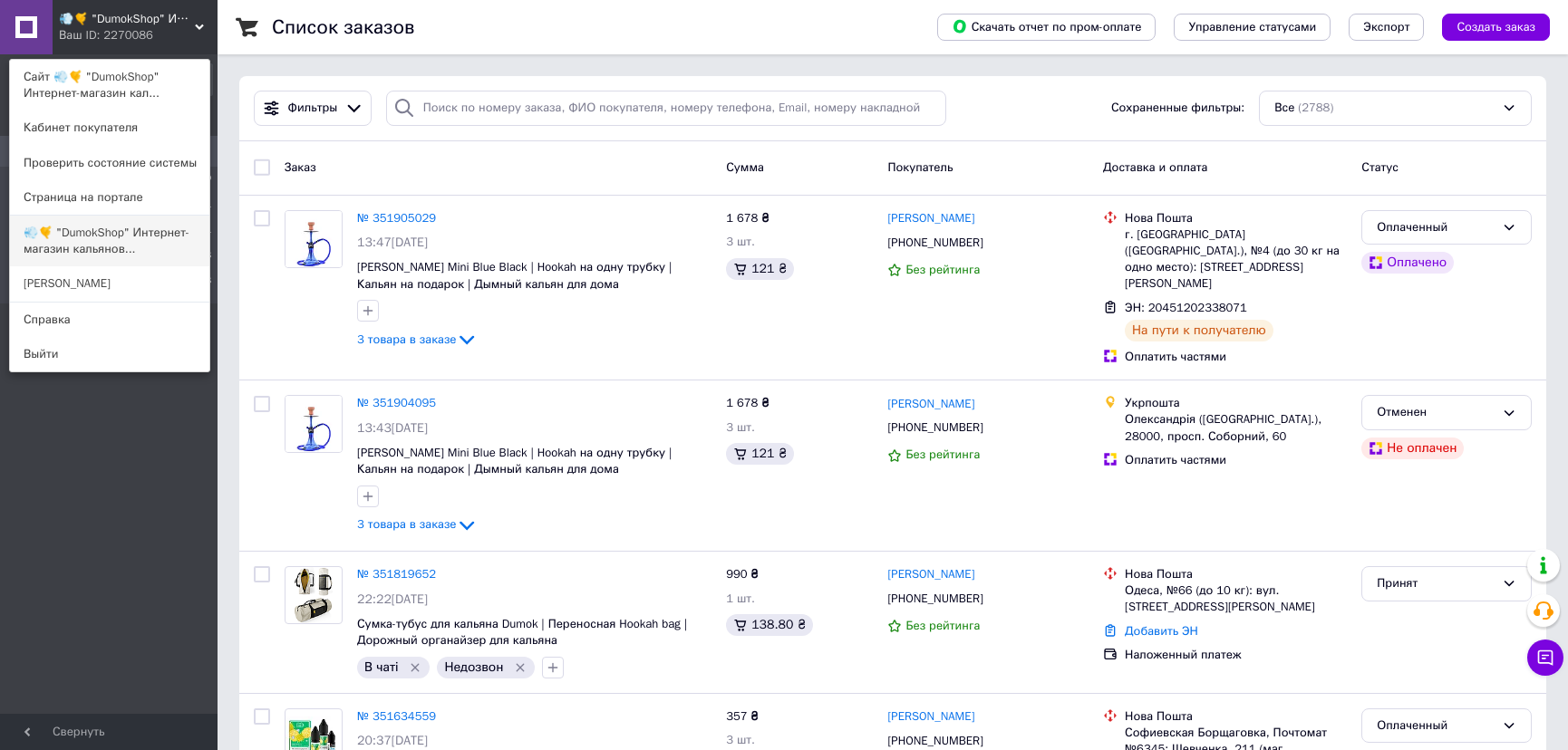 click on "💨🤙 "DumokShop" Интернет-магазин кальянов..." at bounding box center (110, 241) 